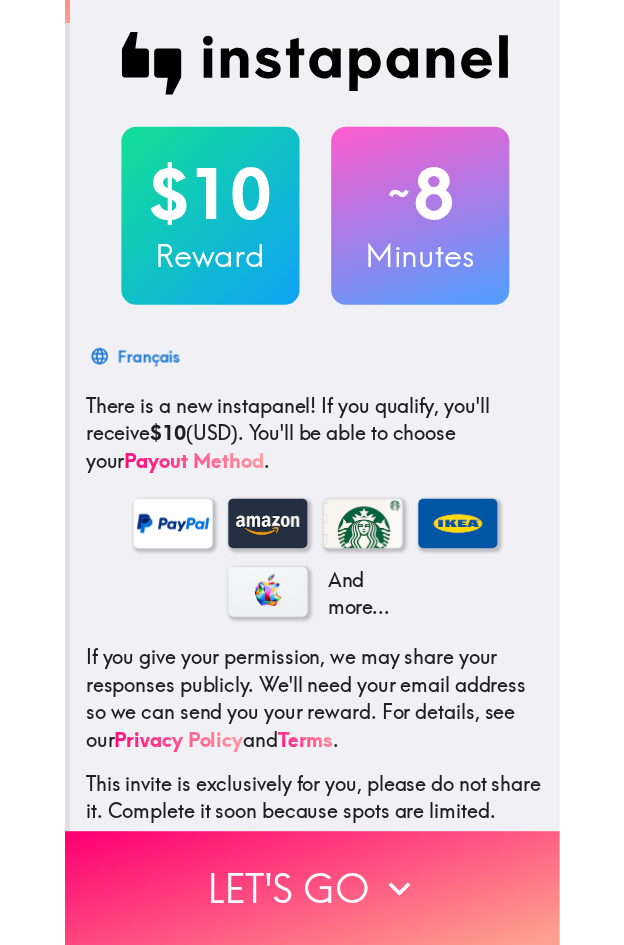 scroll, scrollTop: 0, scrollLeft: 0, axis: both 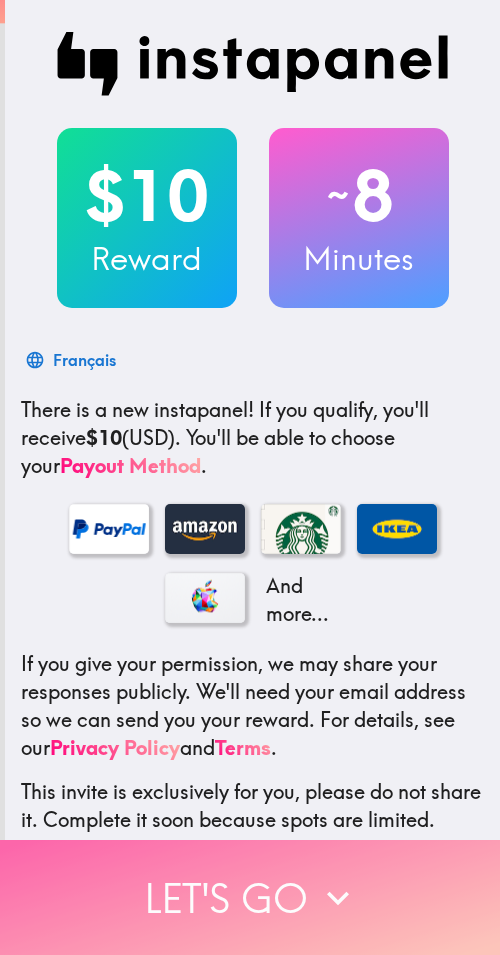click on "Let's go" at bounding box center [250, 897] 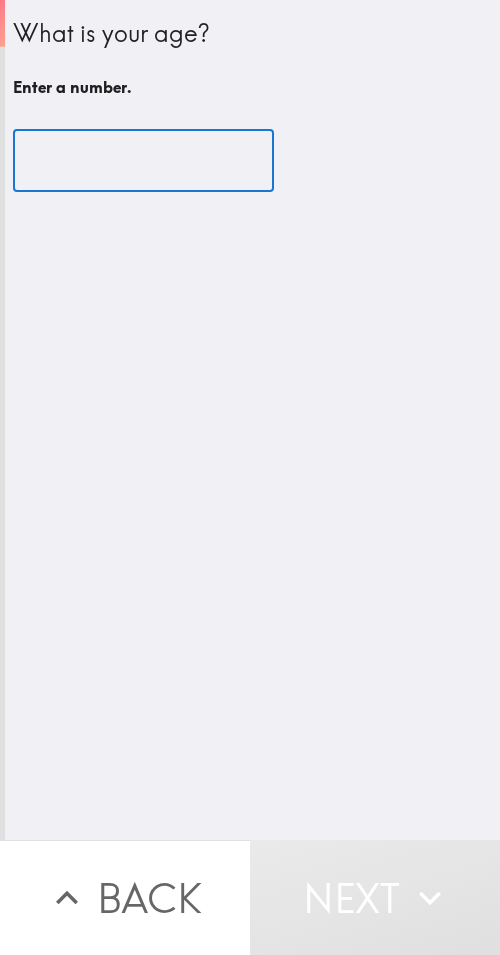 click at bounding box center [143, 161] 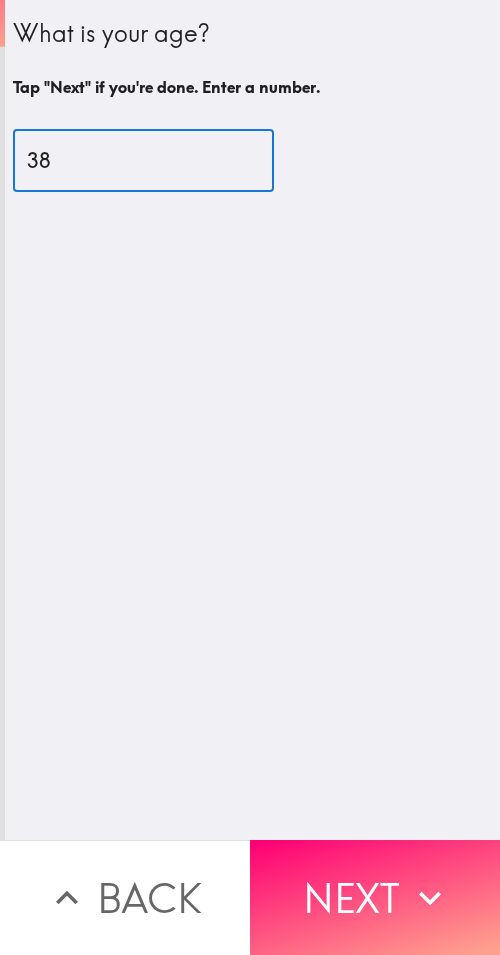 type on "38" 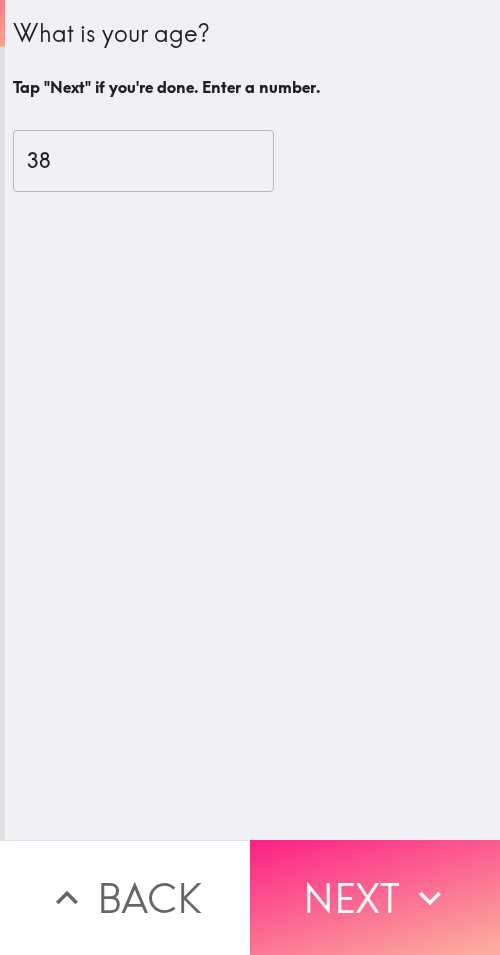 click on "Next" at bounding box center (375, 897) 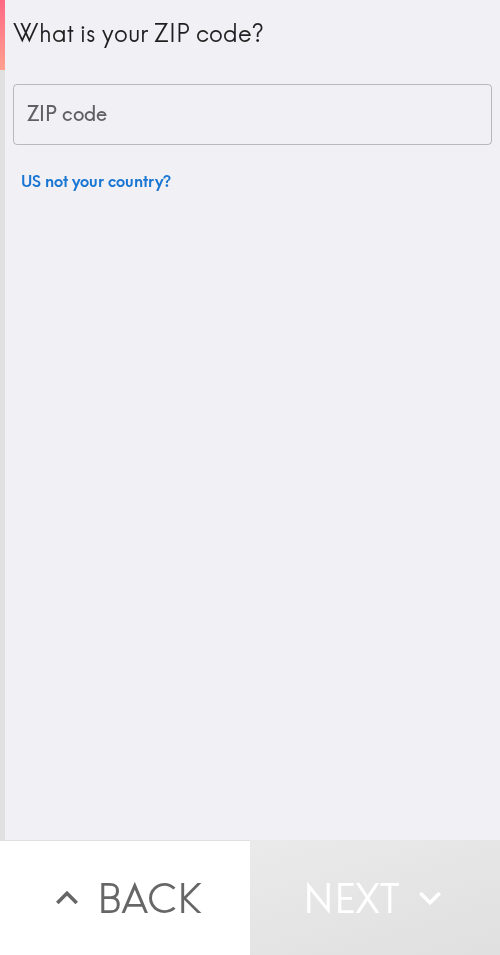 click on "ZIP code" at bounding box center [252, 115] 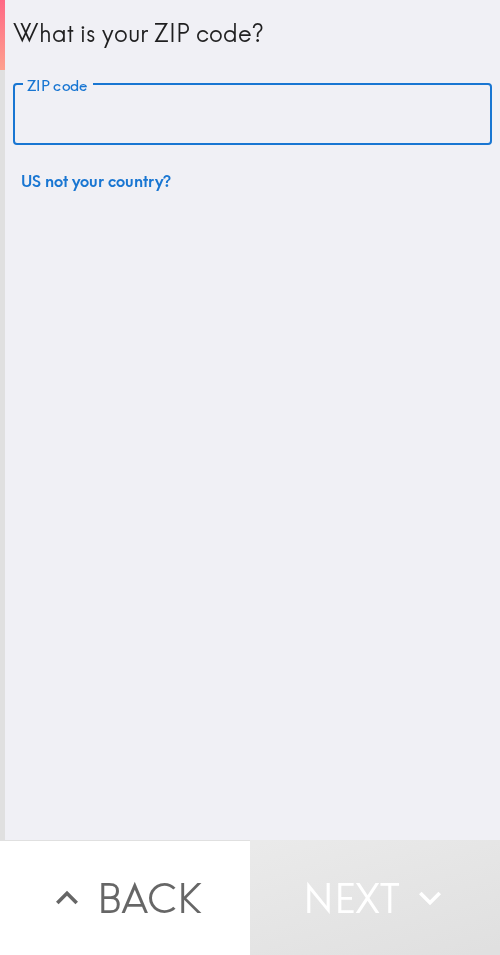 paste on "11411" 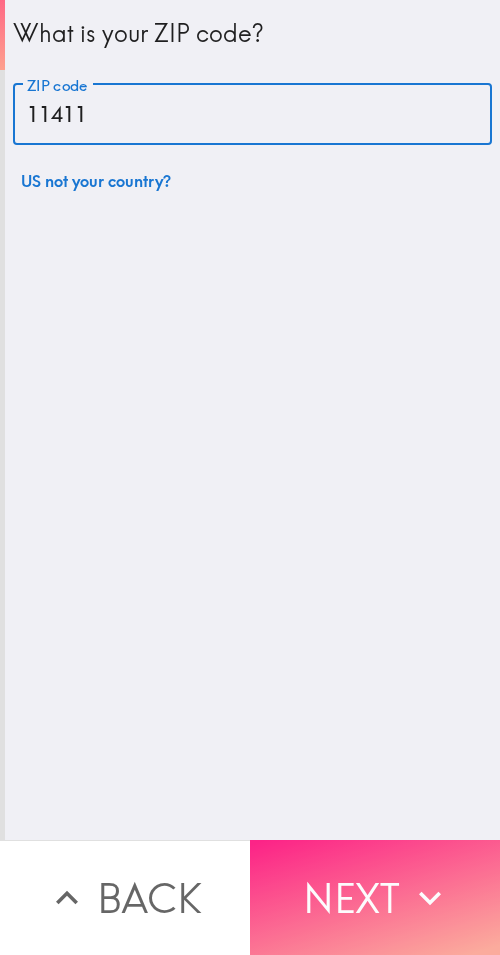 type on "11411" 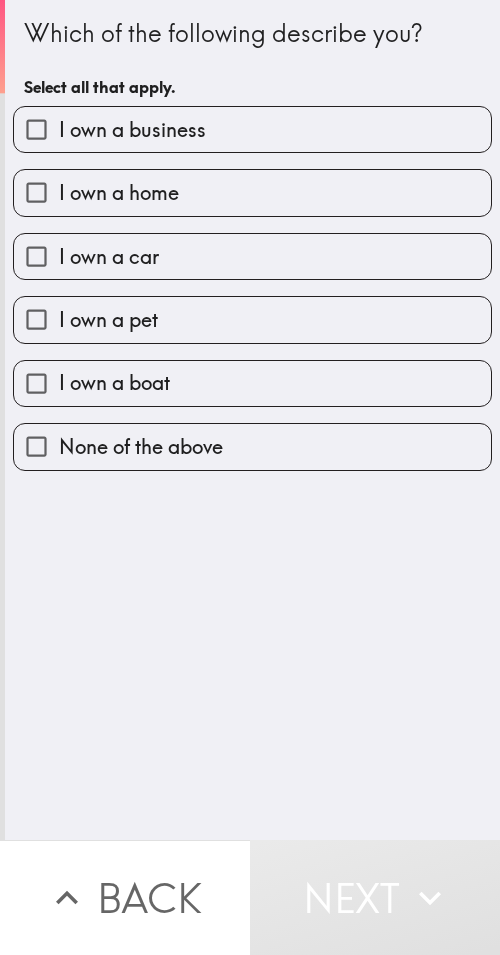 click on "I own a business" at bounding box center (252, 129) 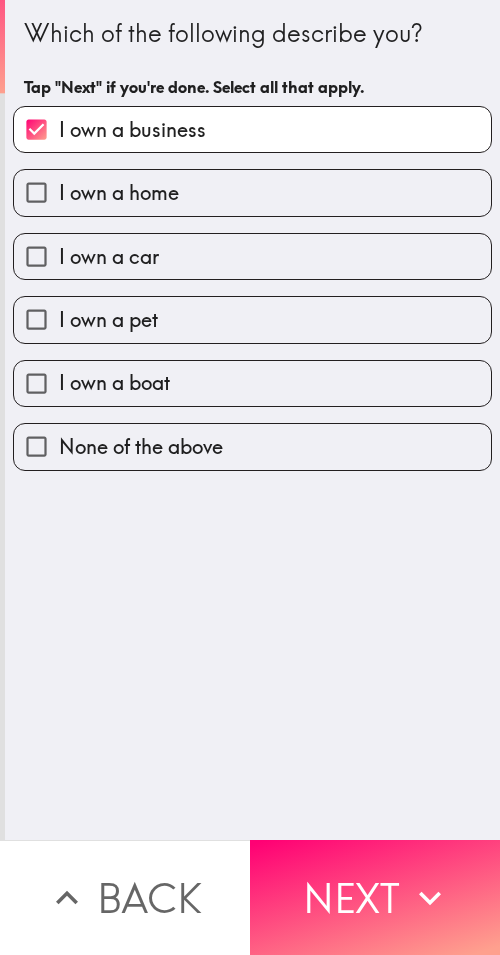 drag, startPoint x: 355, startPoint y: 895, endPoint x: 446, endPoint y: 902, distance: 91.26884 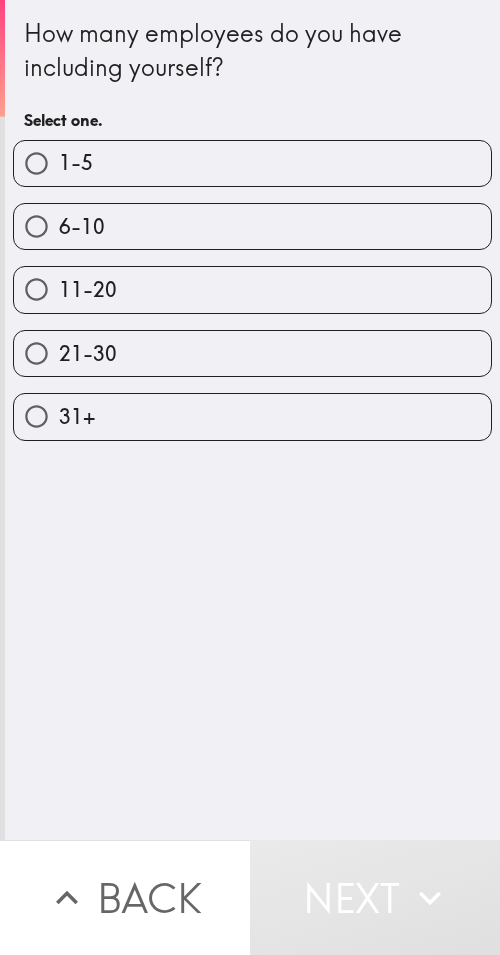 click on "21-30" at bounding box center [252, 353] 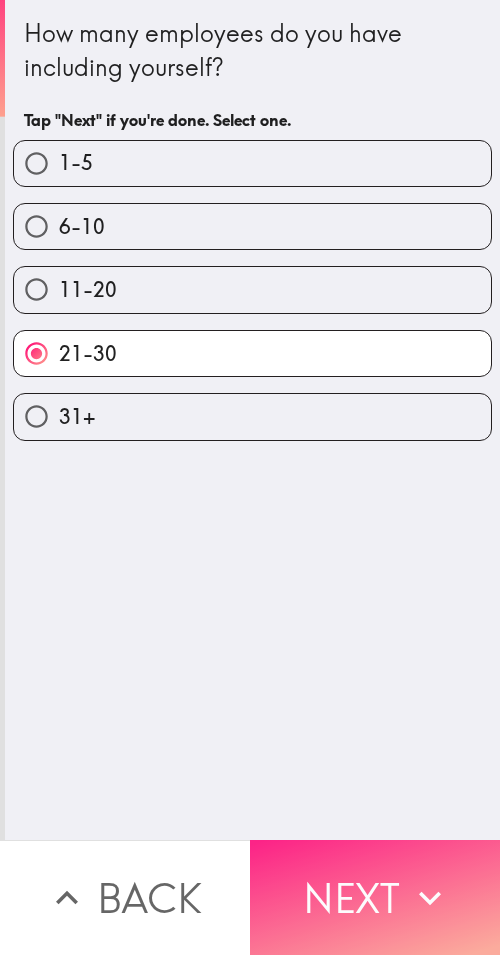click on "Next" at bounding box center (375, 897) 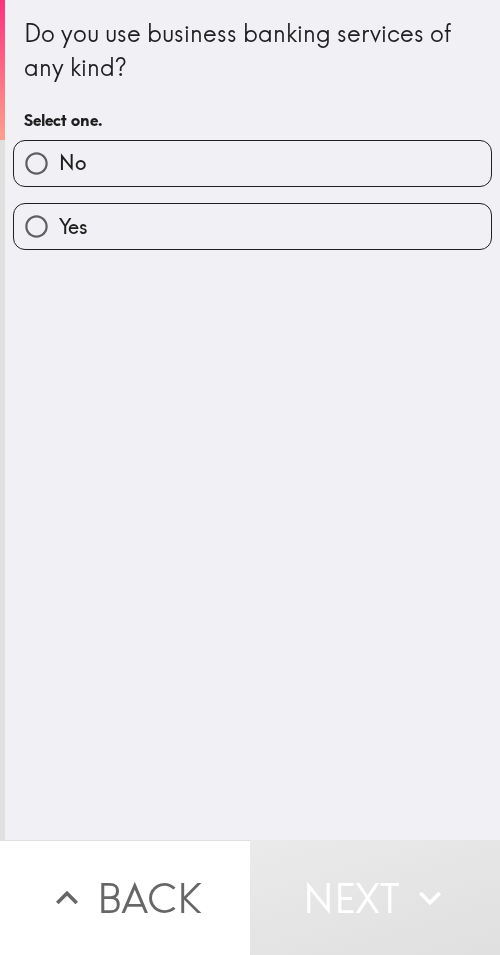 click on "Yes" at bounding box center [252, 226] 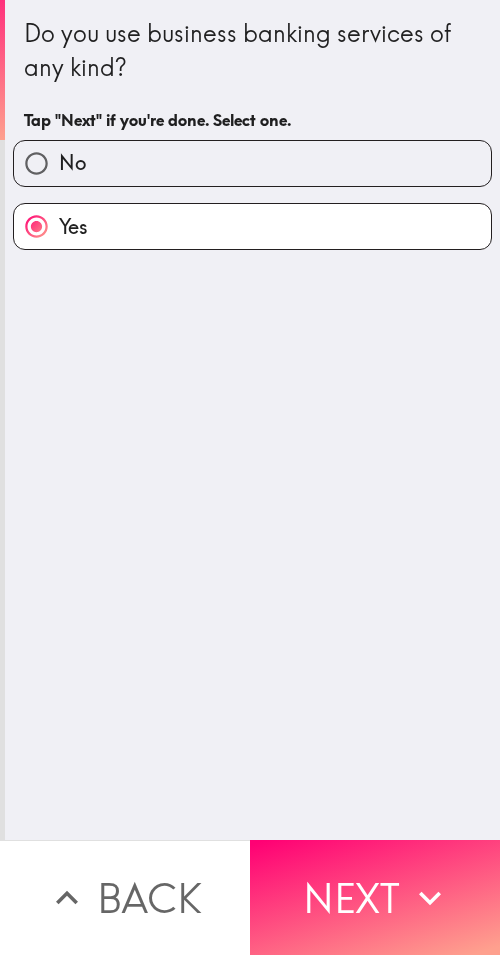drag, startPoint x: 330, startPoint y: 894, endPoint x: 392, endPoint y: 892, distance: 62.03225 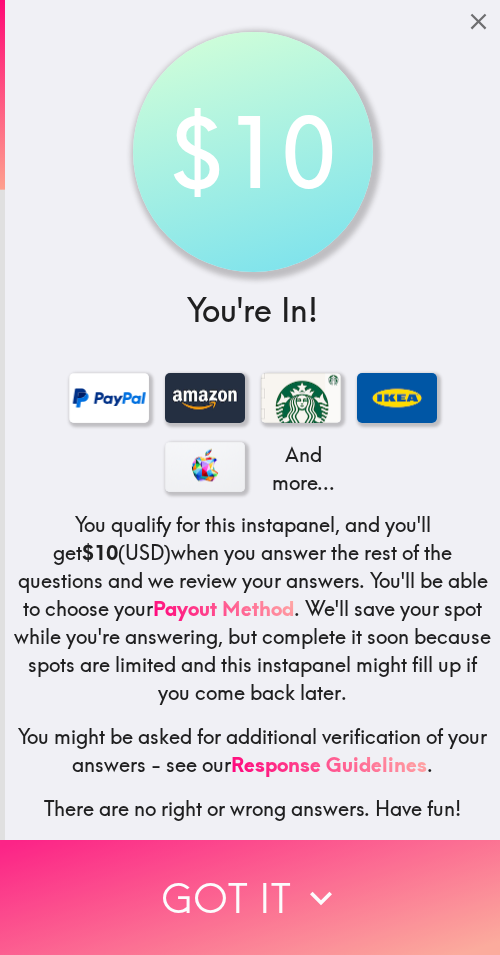 click 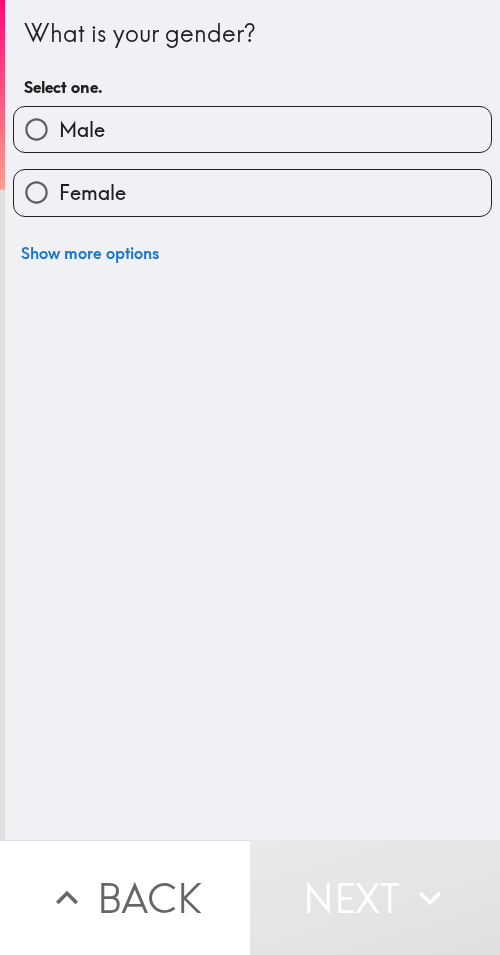 drag, startPoint x: 336, startPoint y: 139, endPoint x: 395, endPoint y: 144, distance: 59.211487 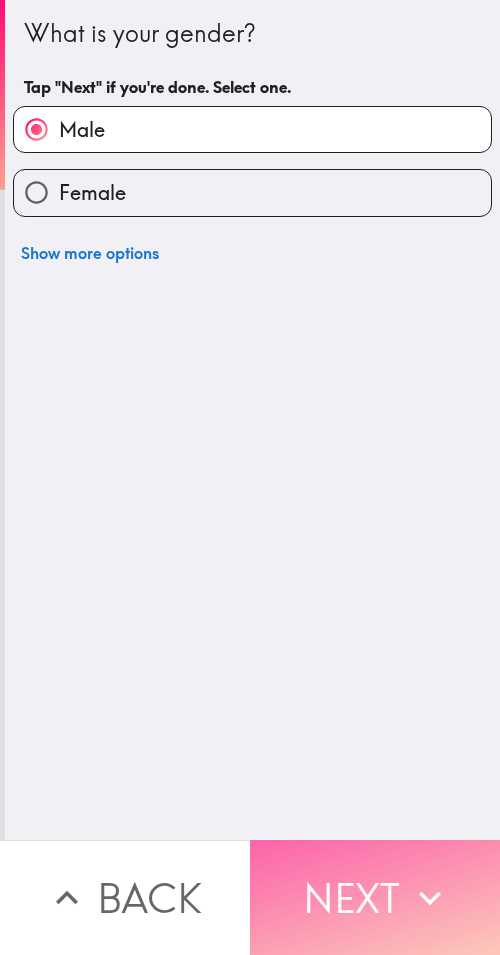 click on "Next" at bounding box center [375, 897] 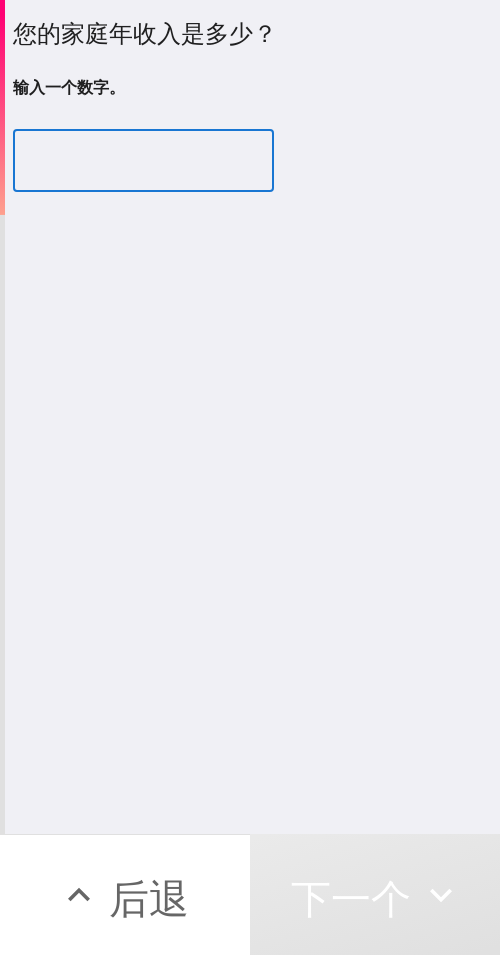 click at bounding box center (143, 161) 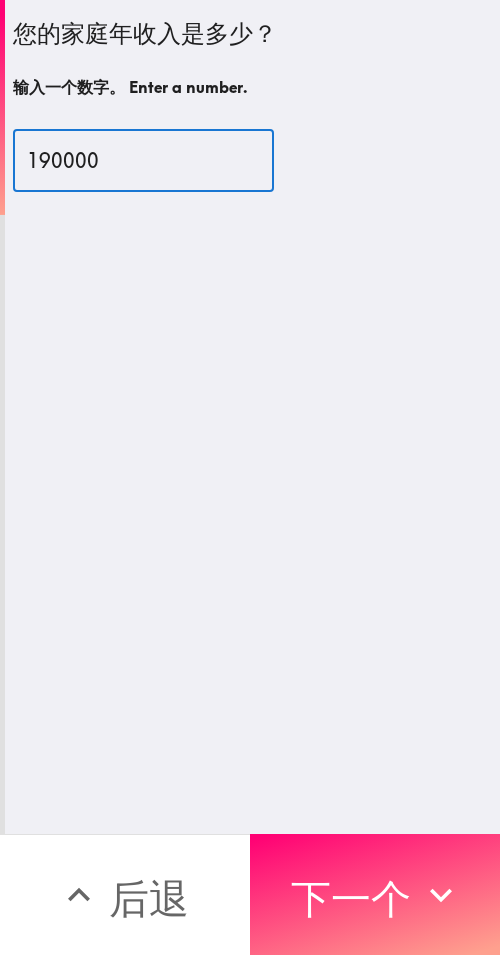 type on "190000" 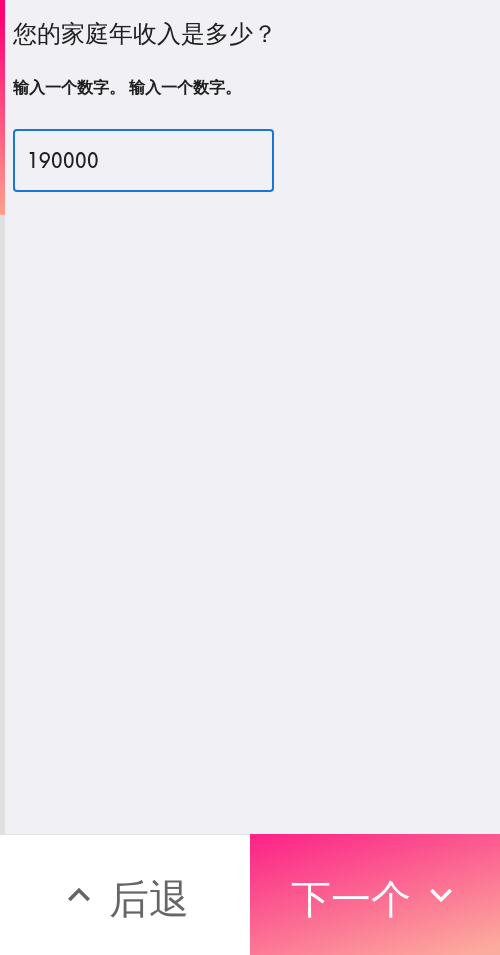 click on "下一个" at bounding box center [351, 895] 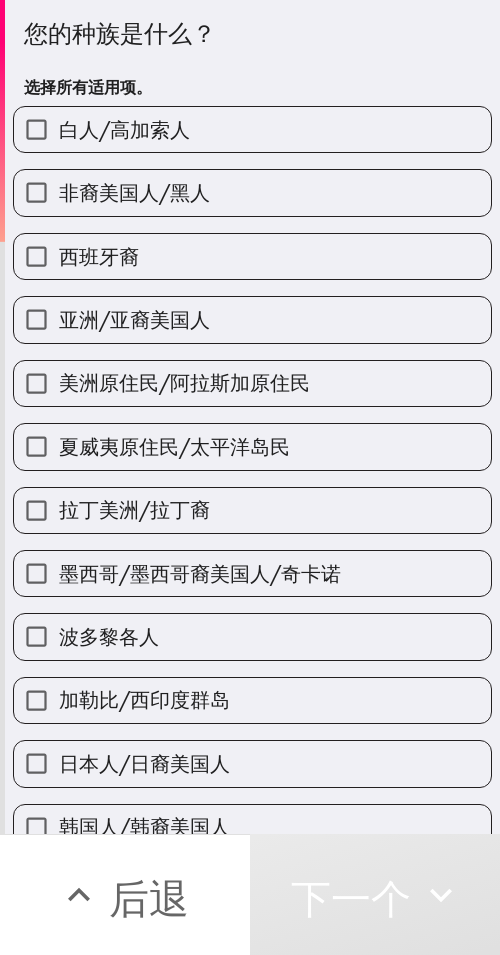 drag, startPoint x: 258, startPoint y: 128, endPoint x: 443, endPoint y: 135, distance: 185.13239 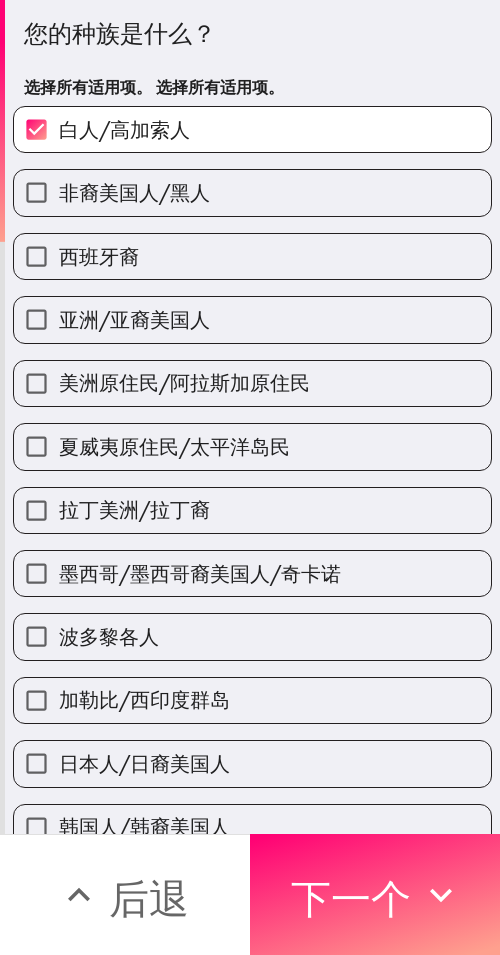drag, startPoint x: 393, startPoint y: 881, endPoint x: 499, endPoint y: 891, distance: 106.47065 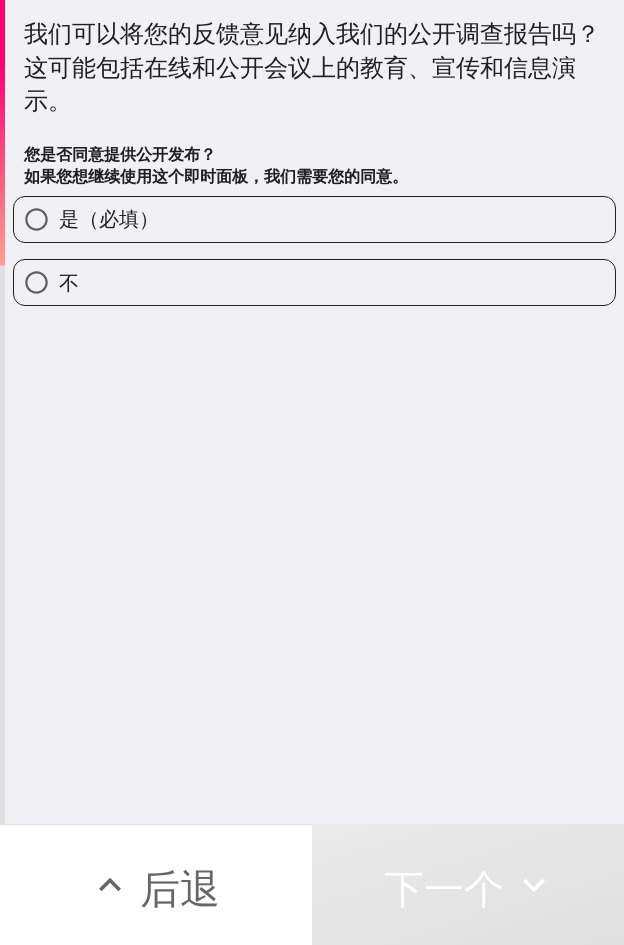 click on "是（必填）" at bounding box center [314, 219] 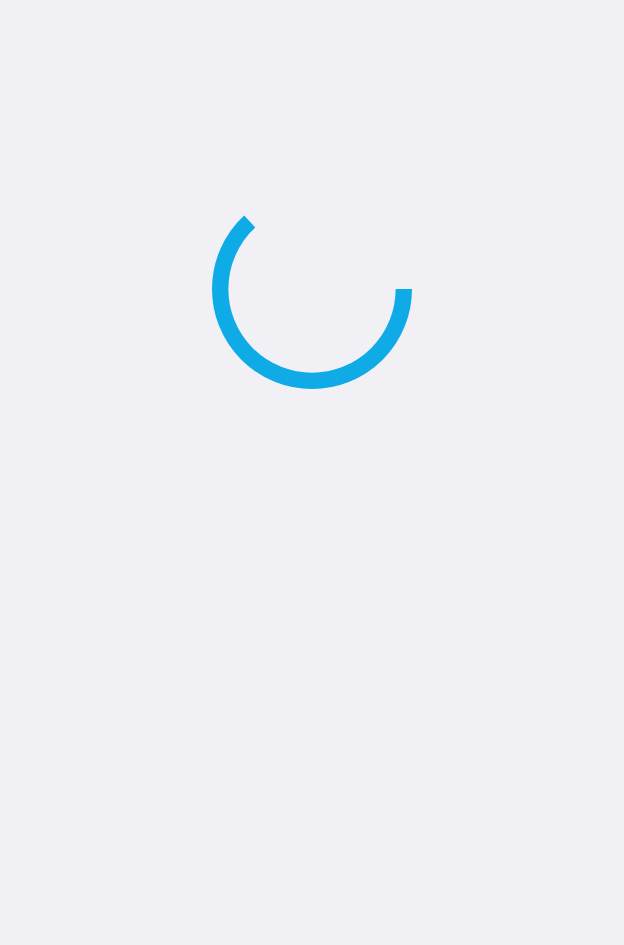 scroll, scrollTop: 0, scrollLeft: 0, axis: both 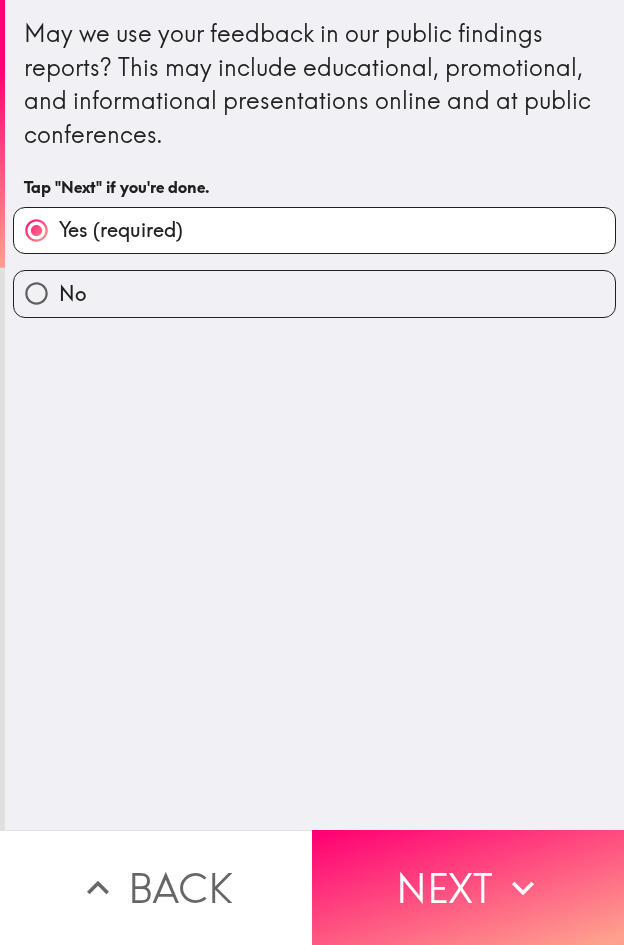 drag, startPoint x: 467, startPoint y: 869, endPoint x: 622, endPoint y: 785, distance: 176.29805 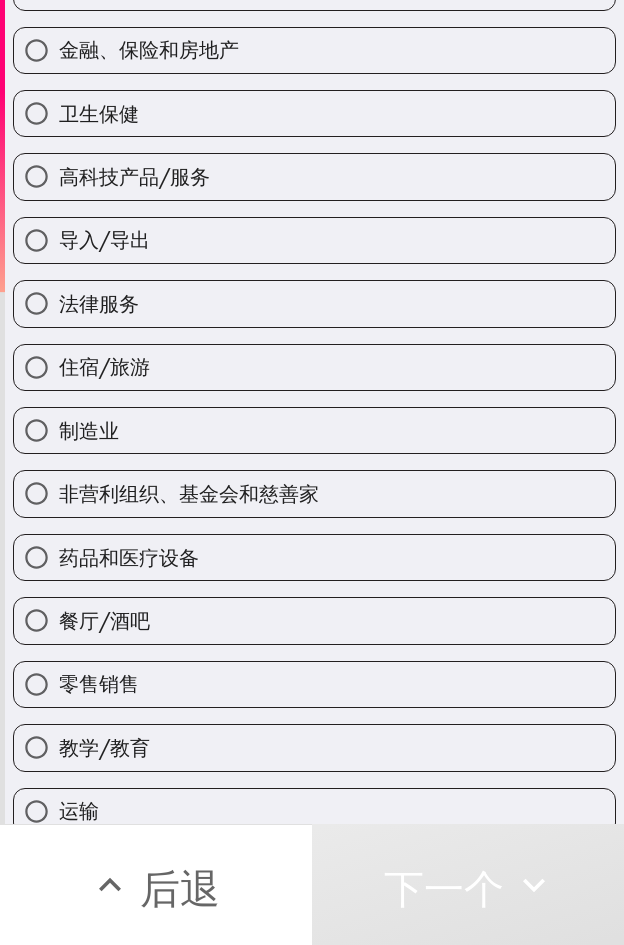 scroll, scrollTop: 549, scrollLeft: 0, axis: vertical 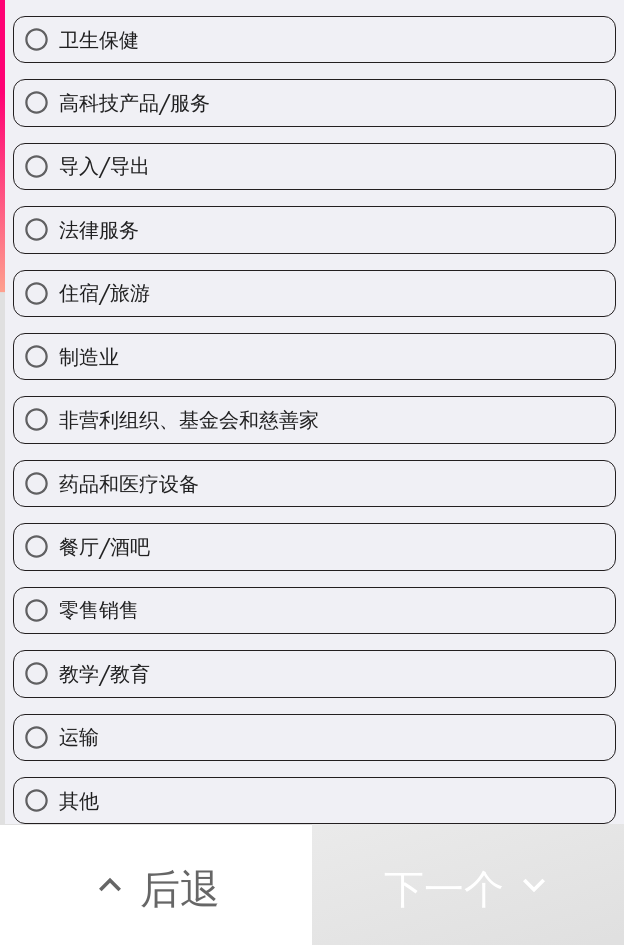 click on "零售销售" at bounding box center (314, 610) 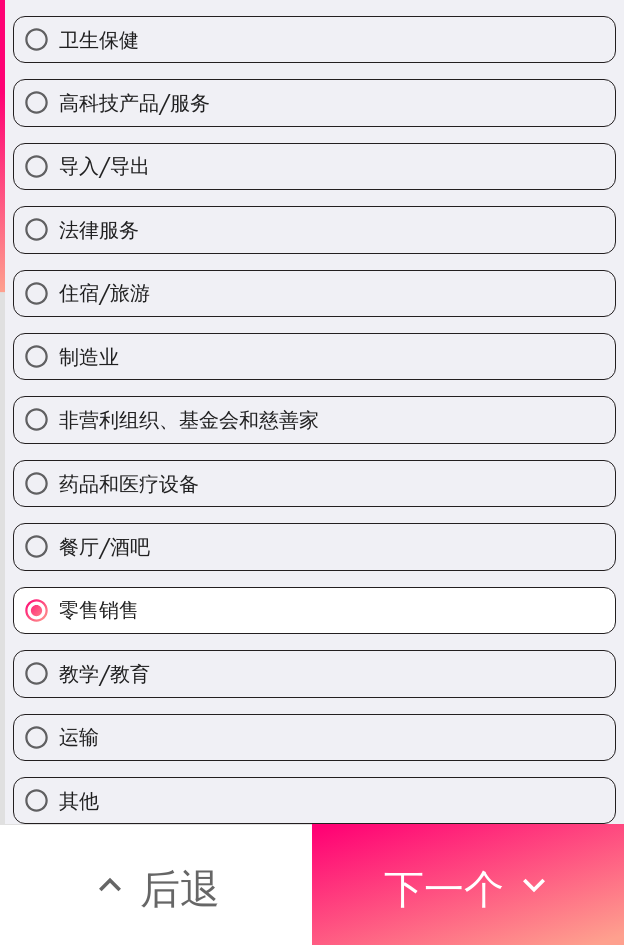 drag, startPoint x: 53, startPoint y: 588, endPoint x: 358, endPoint y: 659, distance: 313.1549 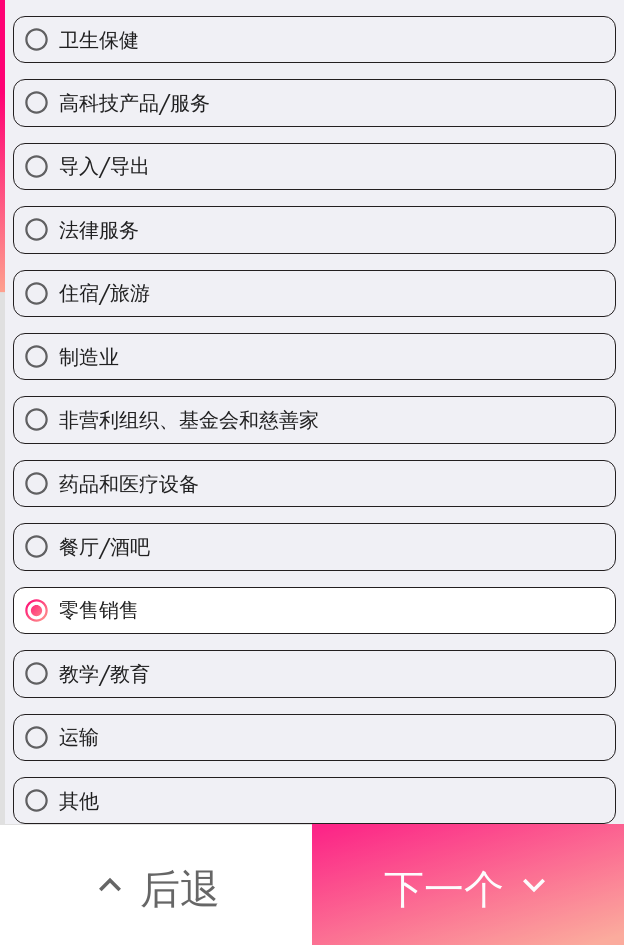 click on "下一个" at bounding box center [468, 884] 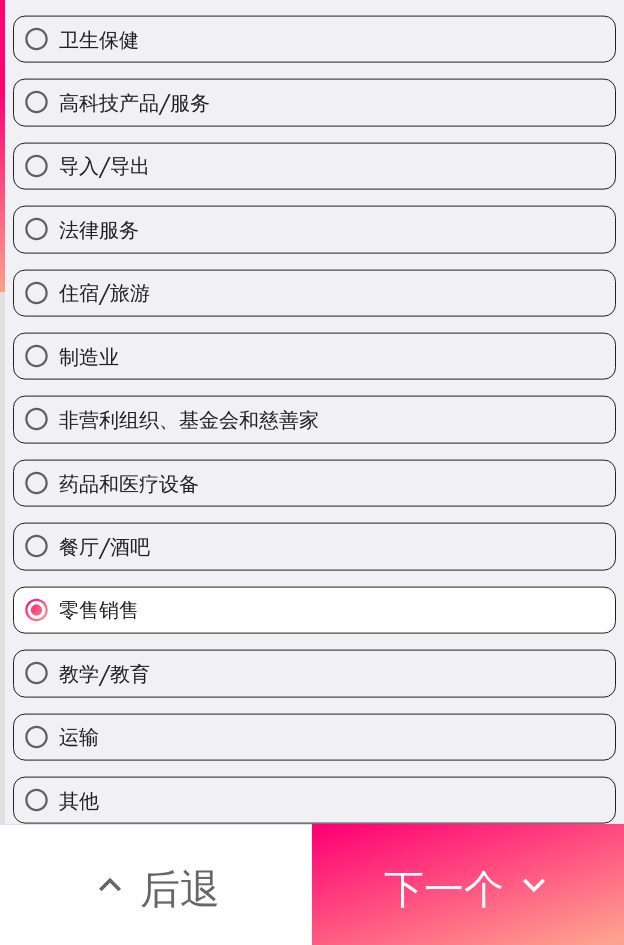 scroll, scrollTop: 395, scrollLeft: 0, axis: vertical 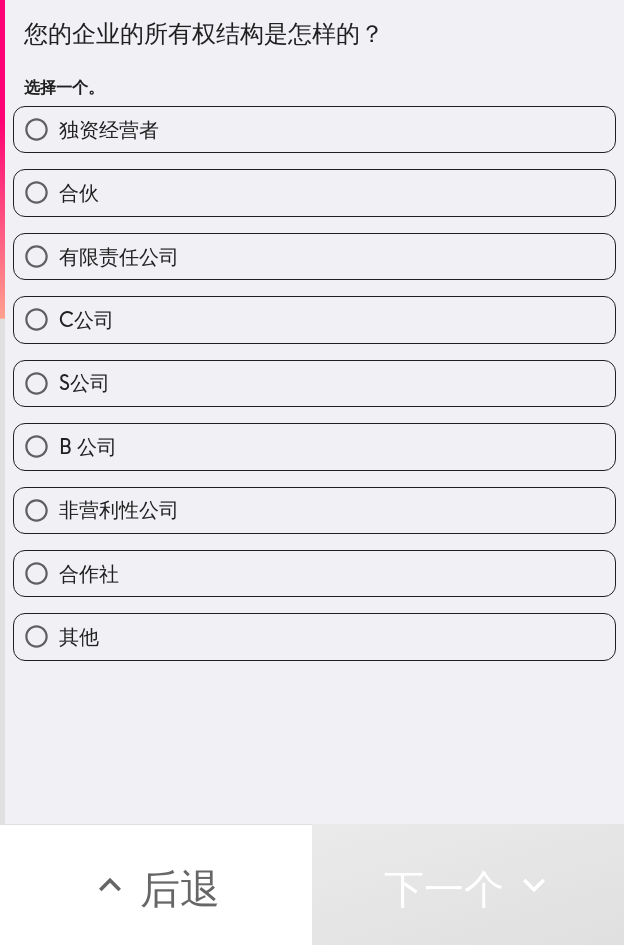 drag, startPoint x: 397, startPoint y: 124, endPoint x: 621, endPoint y: 143, distance: 224.80435 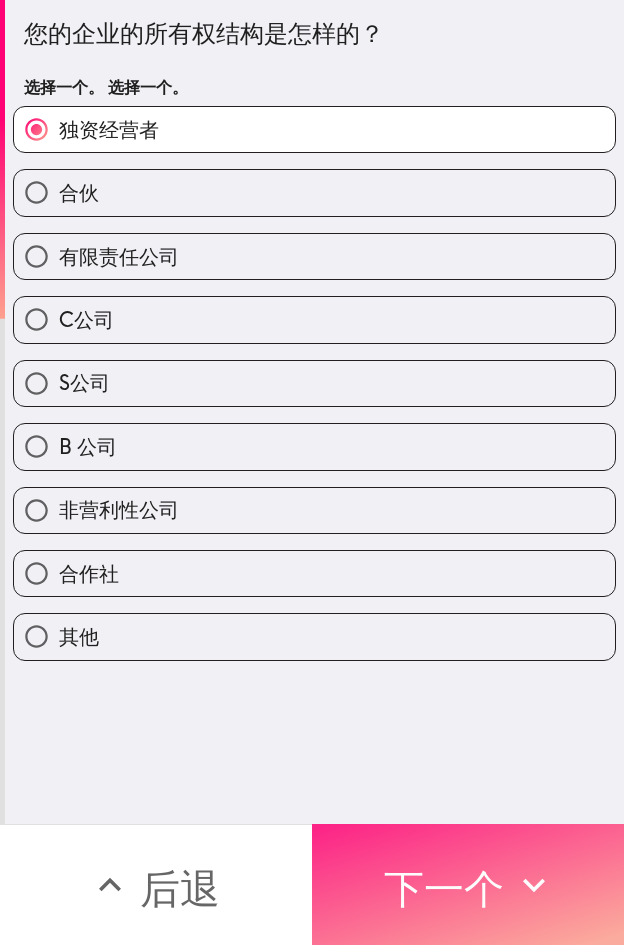 click on "下一个" at bounding box center [468, 884] 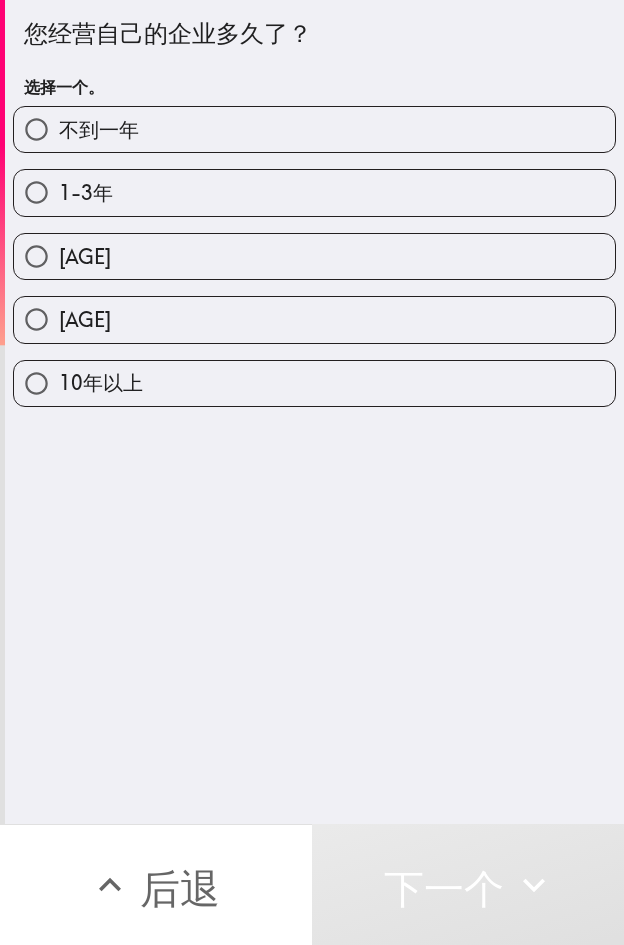 drag, startPoint x: 379, startPoint y: 197, endPoint x: 445, endPoint y: 205, distance: 66.48308 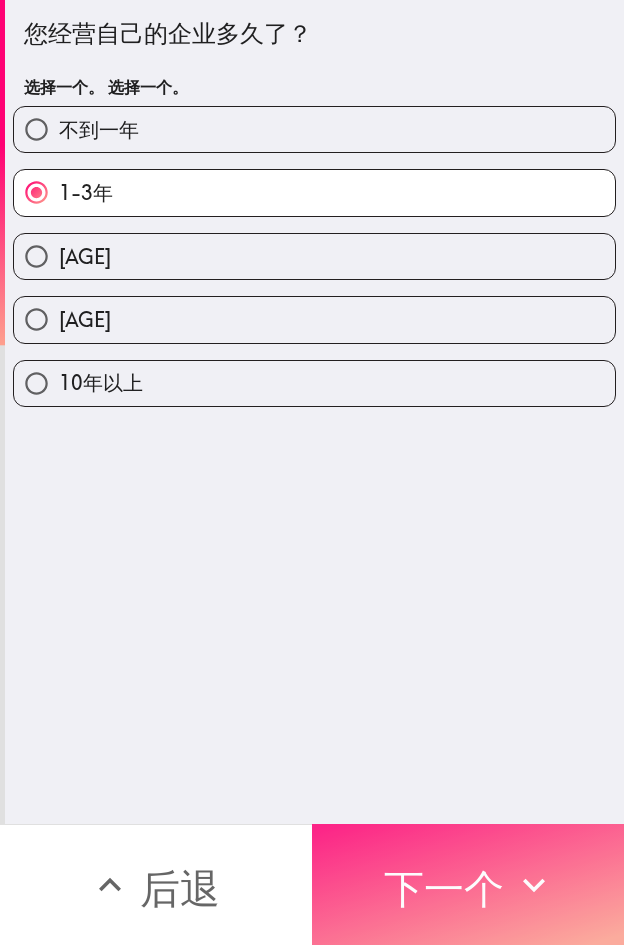 click 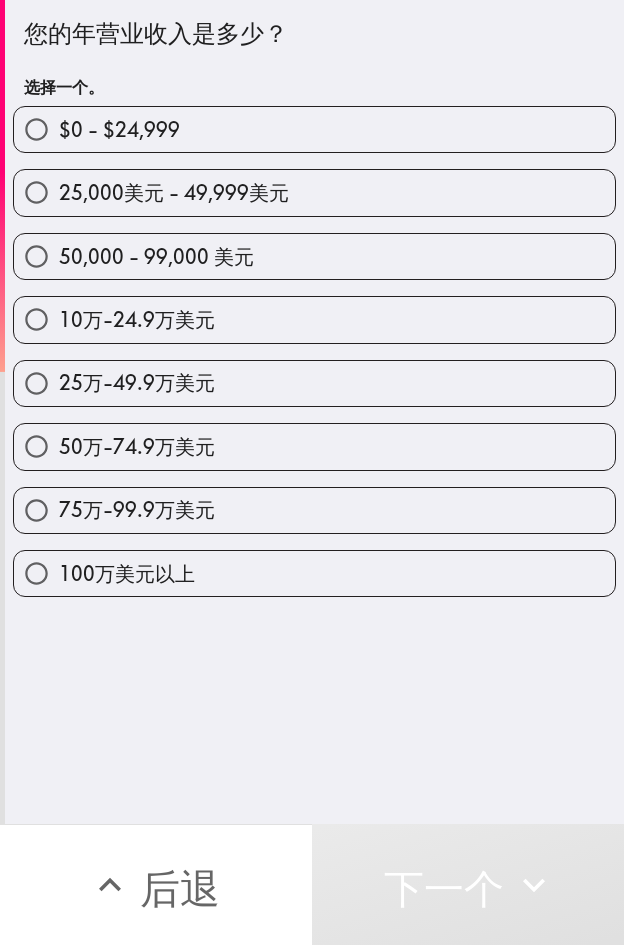 drag, startPoint x: 380, startPoint y: 569, endPoint x: 524, endPoint y: 595, distance: 146.3284 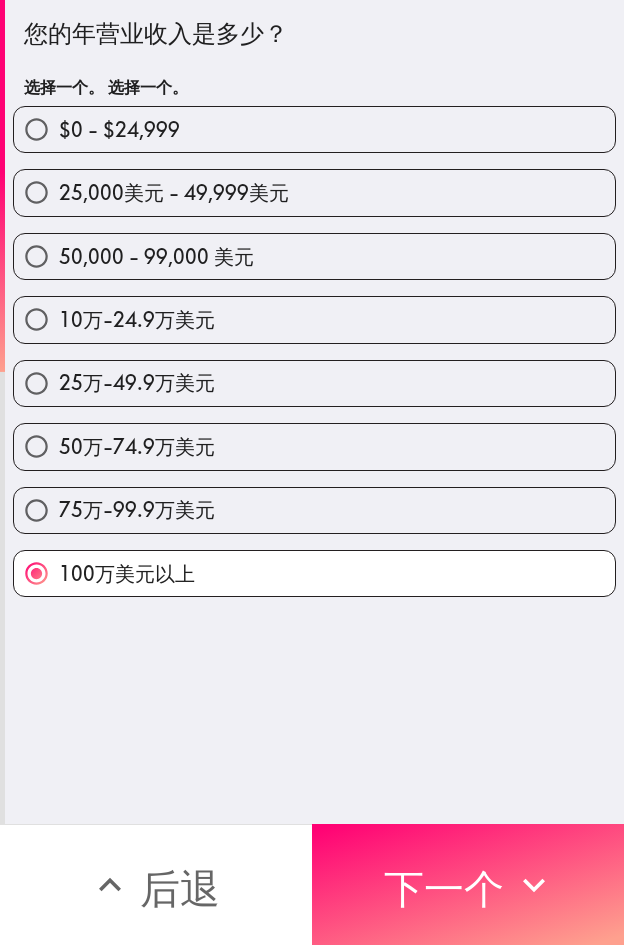 drag, startPoint x: 513, startPoint y: 869, endPoint x: 620, endPoint y: 889, distance: 108.85311 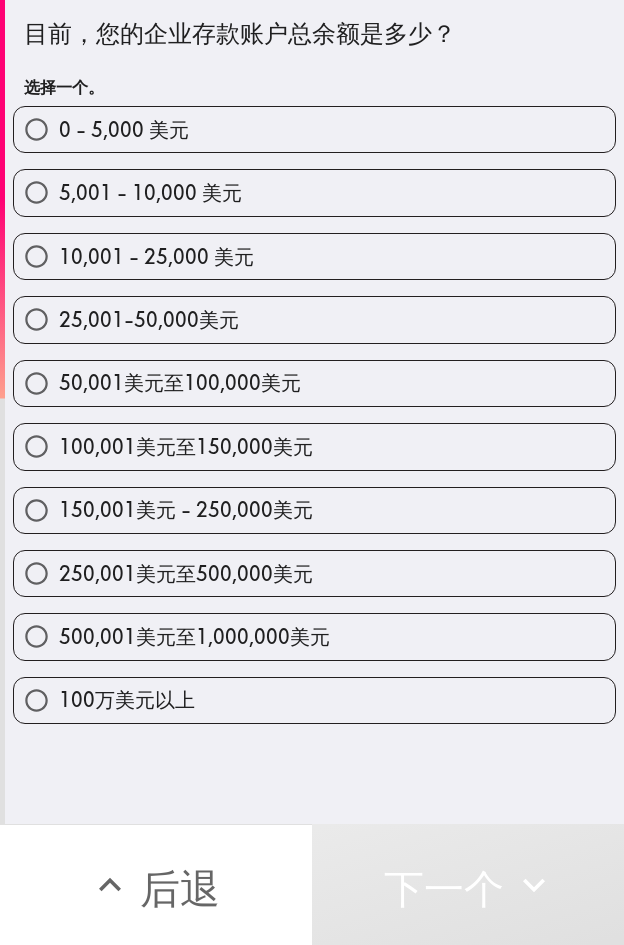 drag, startPoint x: 329, startPoint y: 438, endPoint x: 582, endPoint y: 468, distance: 254.77245 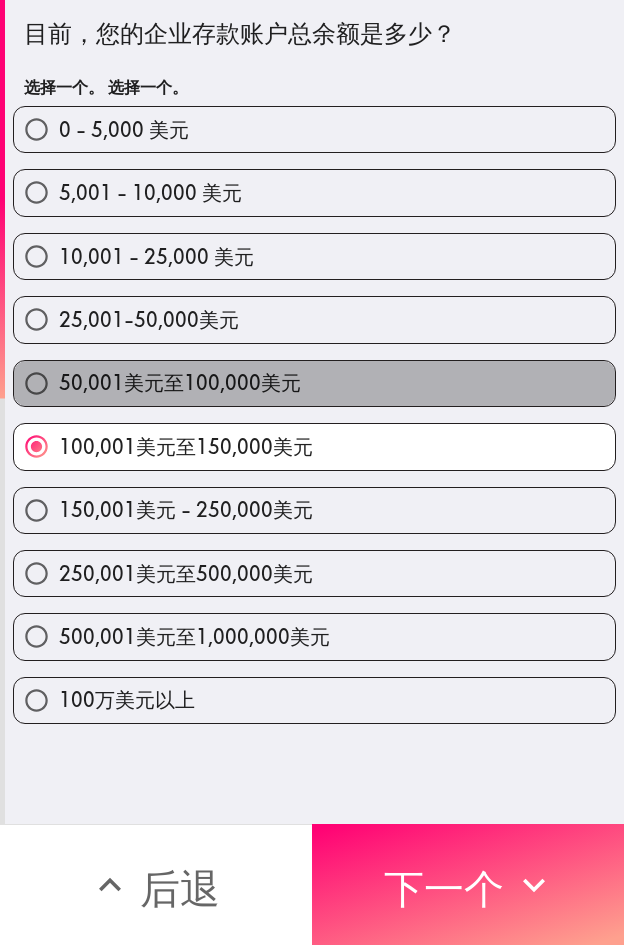 click on "50,001美元至100,000美元" at bounding box center [314, 383] 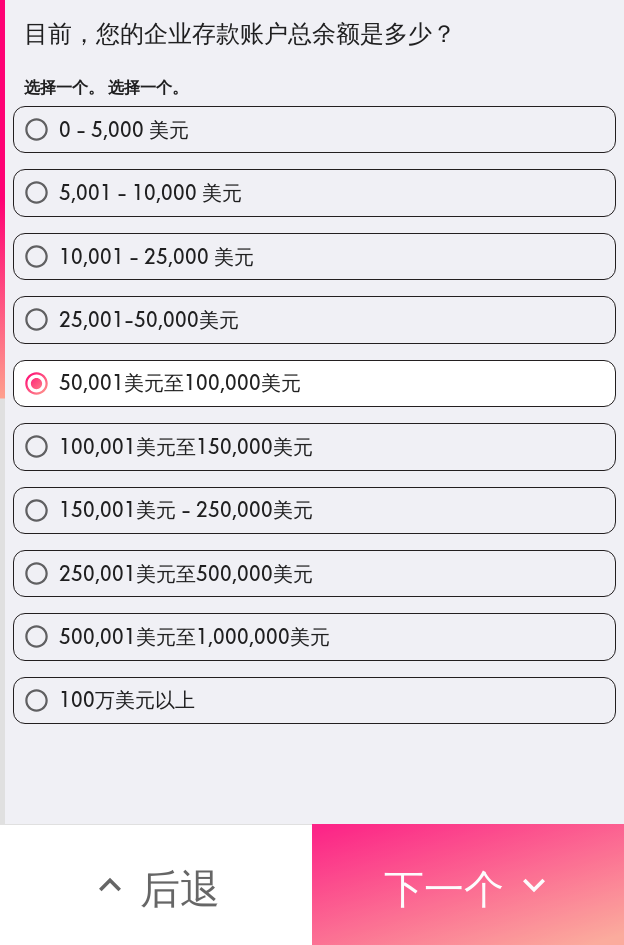 drag, startPoint x: 499, startPoint y: 857, endPoint x: 517, endPoint y: 859, distance: 18.110771 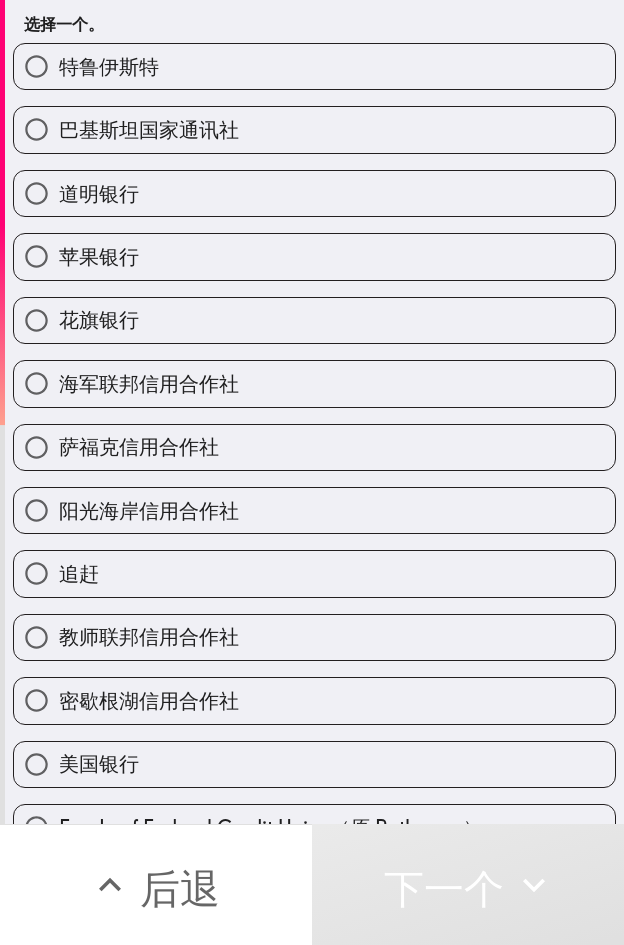 scroll, scrollTop: 0, scrollLeft: 0, axis: both 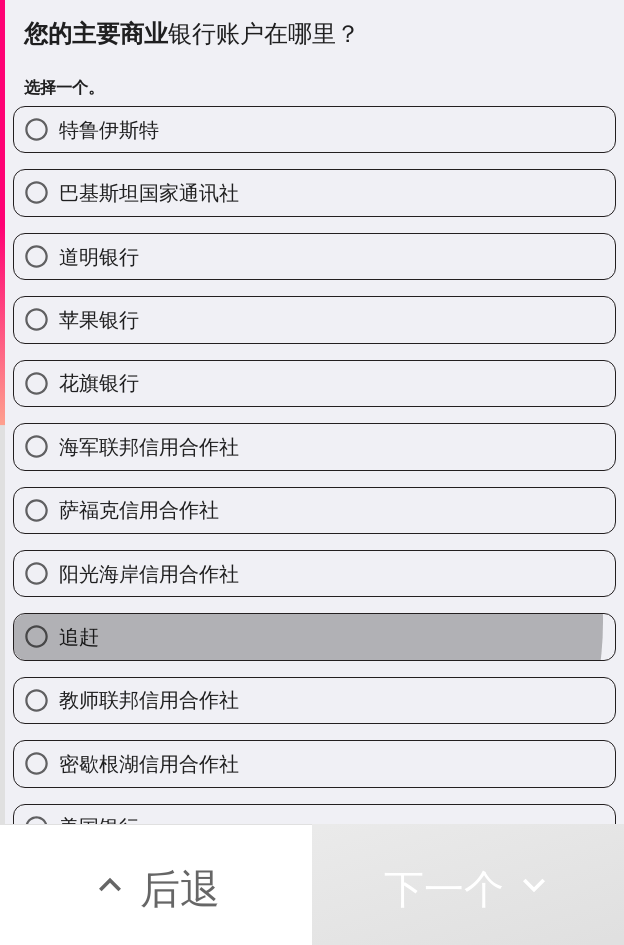 click on "追赶" at bounding box center (314, 636) 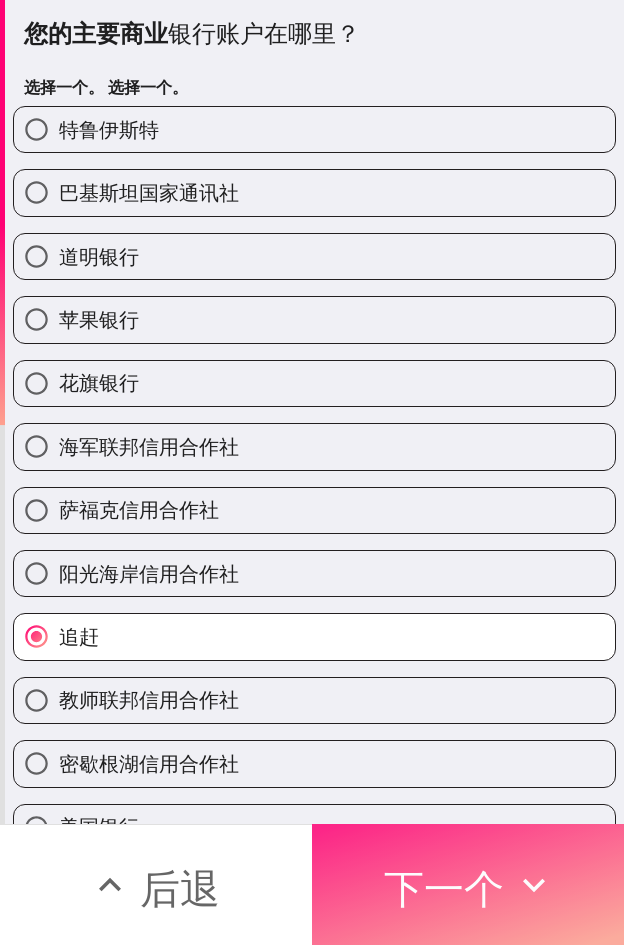drag, startPoint x: 514, startPoint y: 887, endPoint x: 581, endPoint y: 894, distance: 67.36468 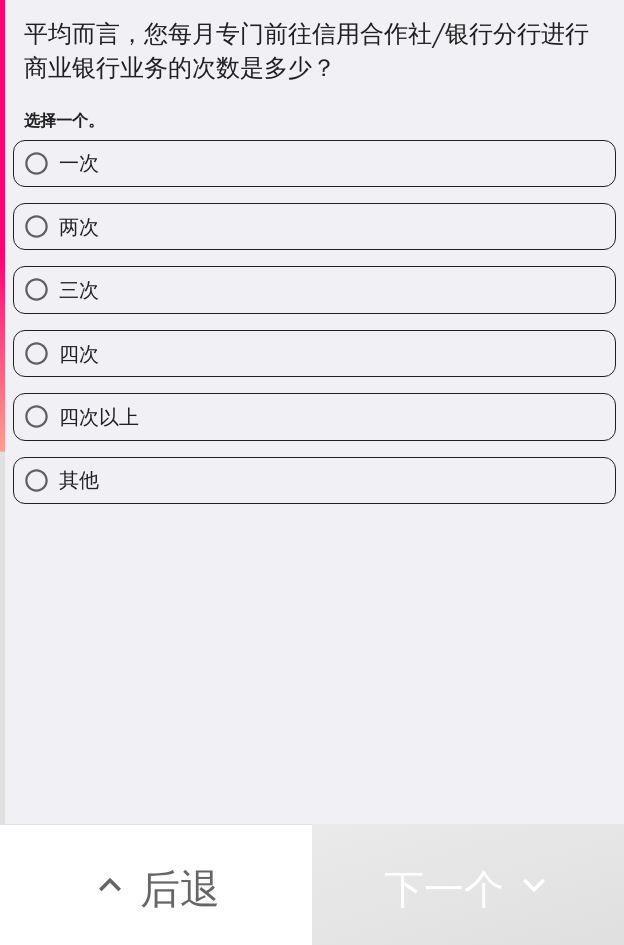 click on "四次" at bounding box center (314, 353) 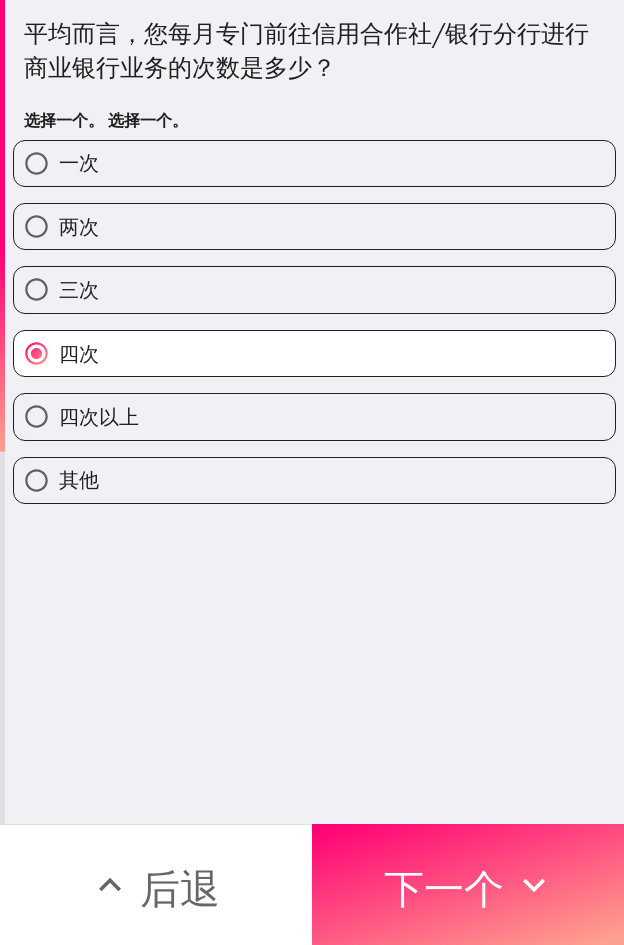 click on "四次以上" at bounding box center [314, 416] 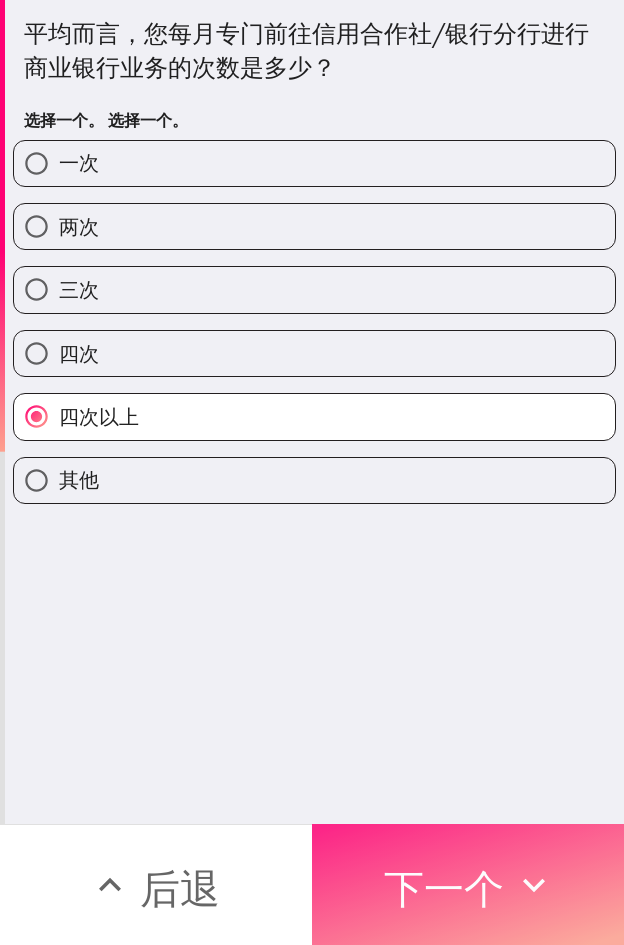 drag, startPoint x: 496, startPoint y: 860, endPoint x: 620, endPoint y: 874, distance: 124.78782 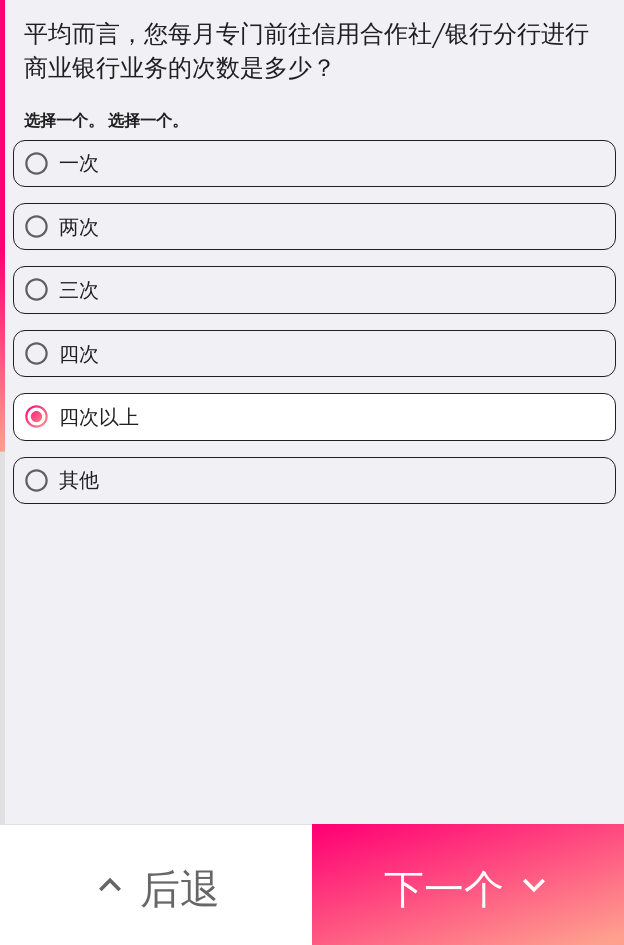 click on "下一个" at bounding box center (468, 884) 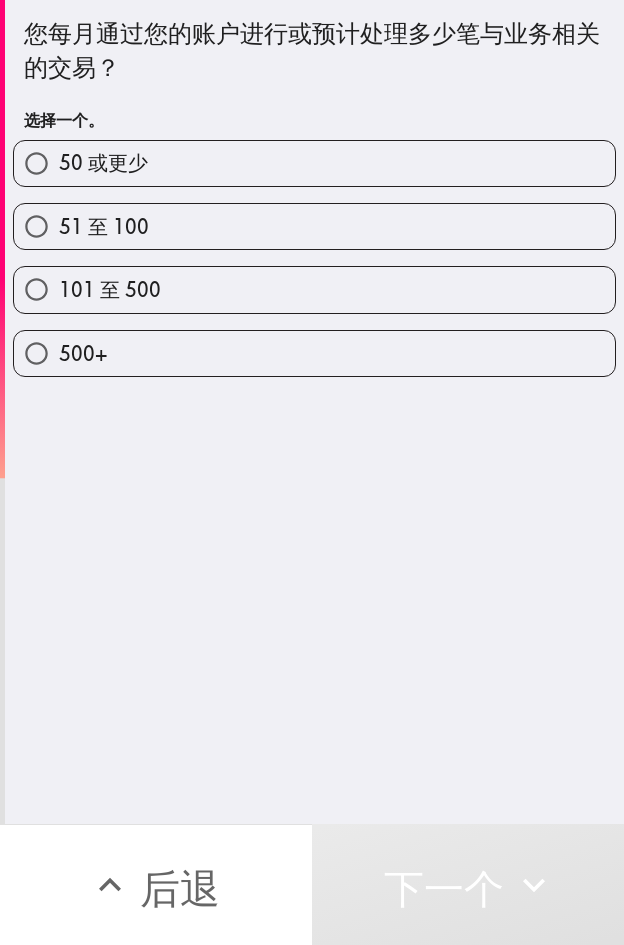 drag, startPoint x: 321, startPoint y: 283, endPoint x: 544, endPoint y: 281, distance: 223.00897 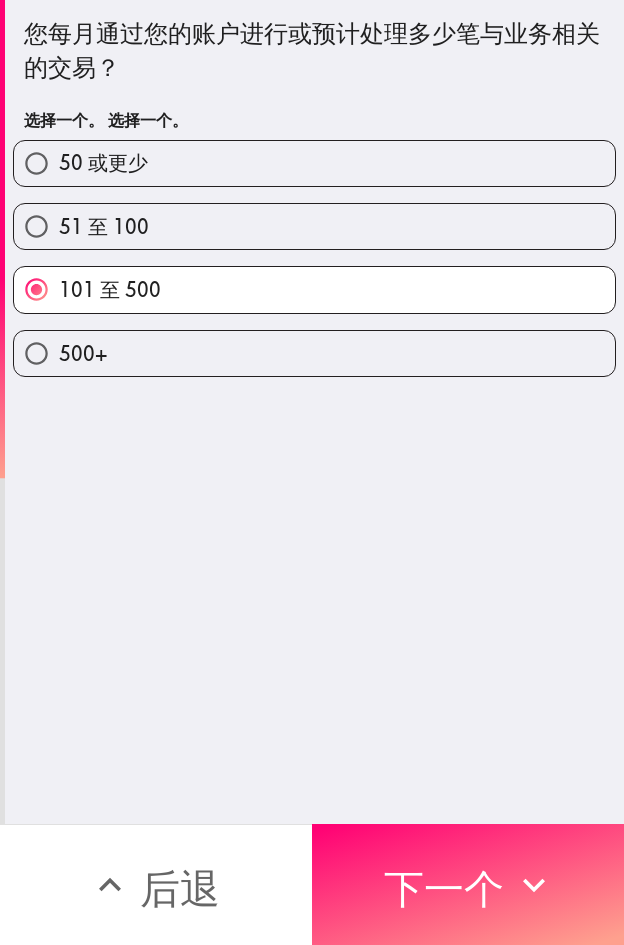 drag, startPoint x: 524, startPoint y: 881, endPoint x: 621, endPoint y: 882, distance: 97.00516 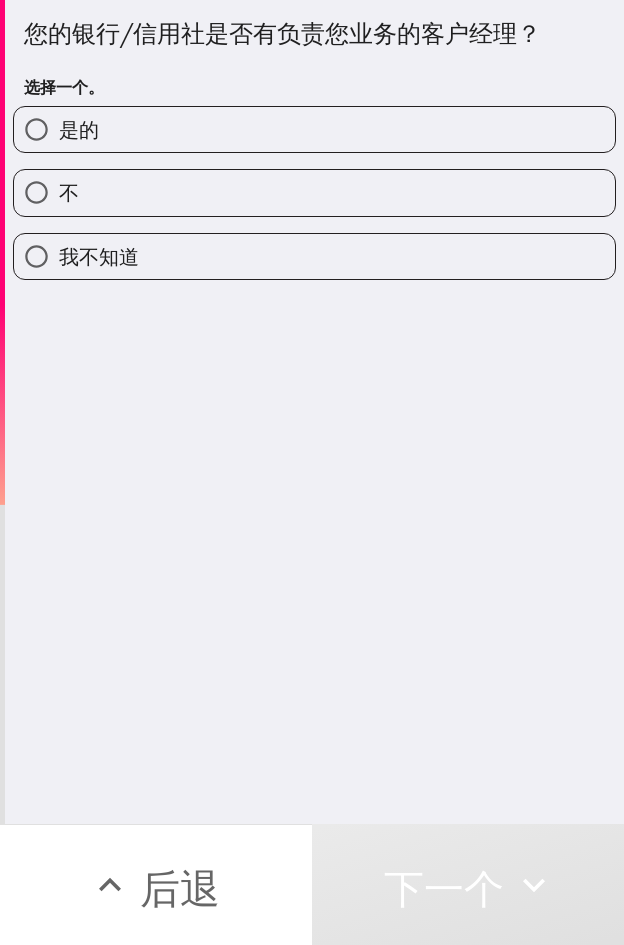 drag, startPoint x: 350, startPoint y: 137, endPoint x: 377, endPoint y: 137, distance: 27 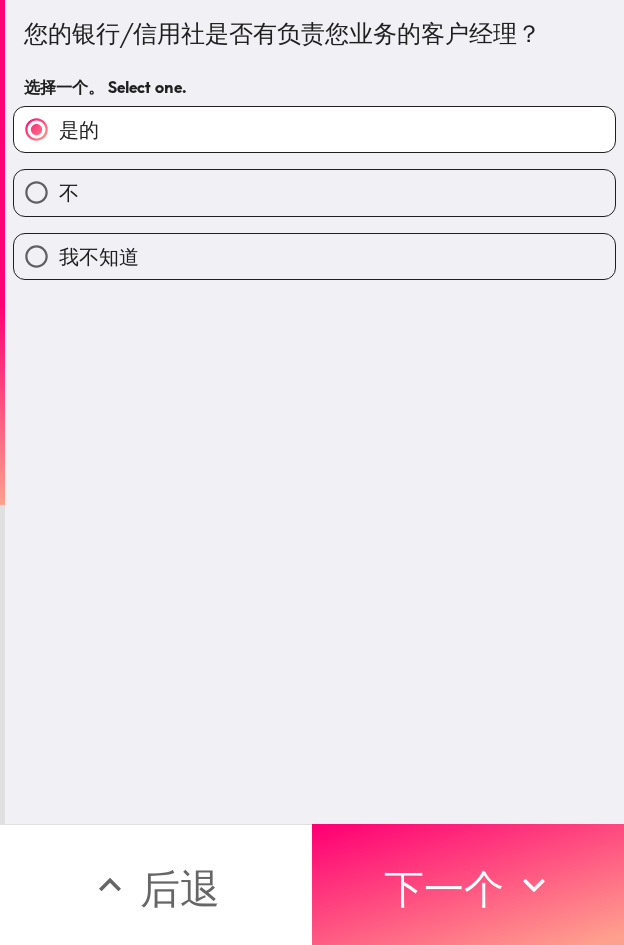 drag, startPoint x: 511, startPoint y: 188, endPoint x: 564, endPoint y: 189, distance: 53.009434 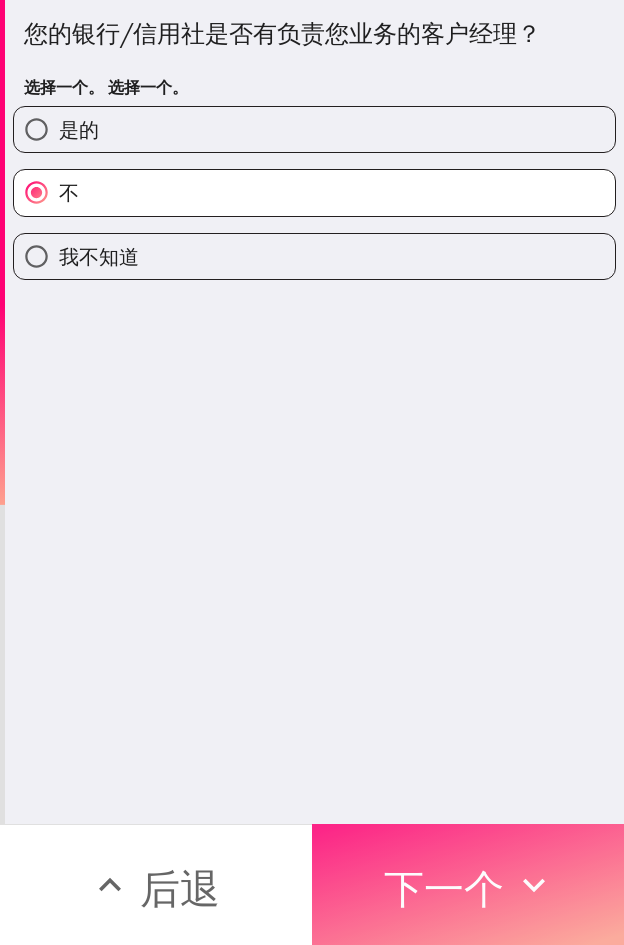 click 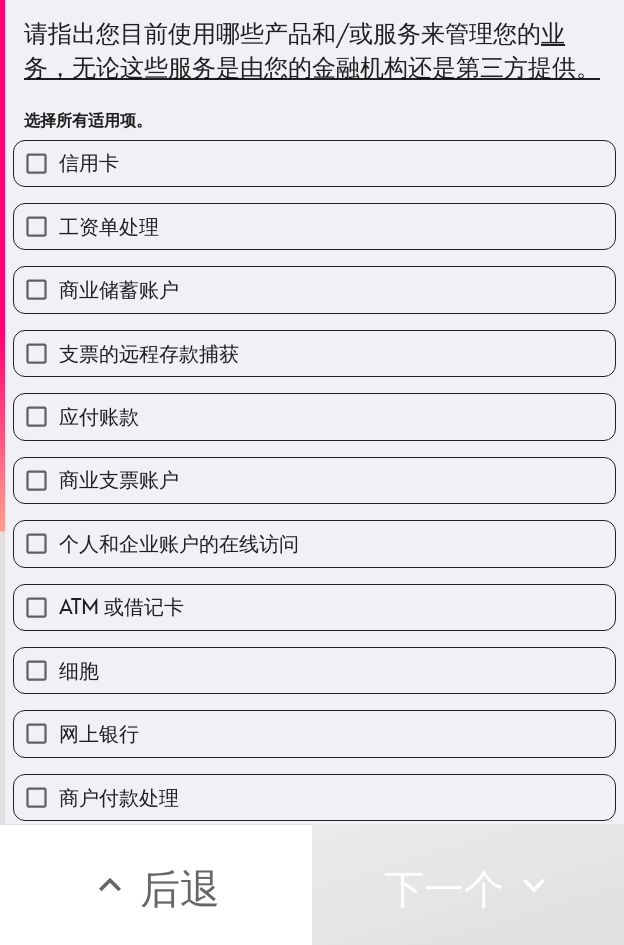 drag, startPoint x: 257, startPoint y: 214, endPoint x: 264, endPoint y: 234, distance: 21.189621 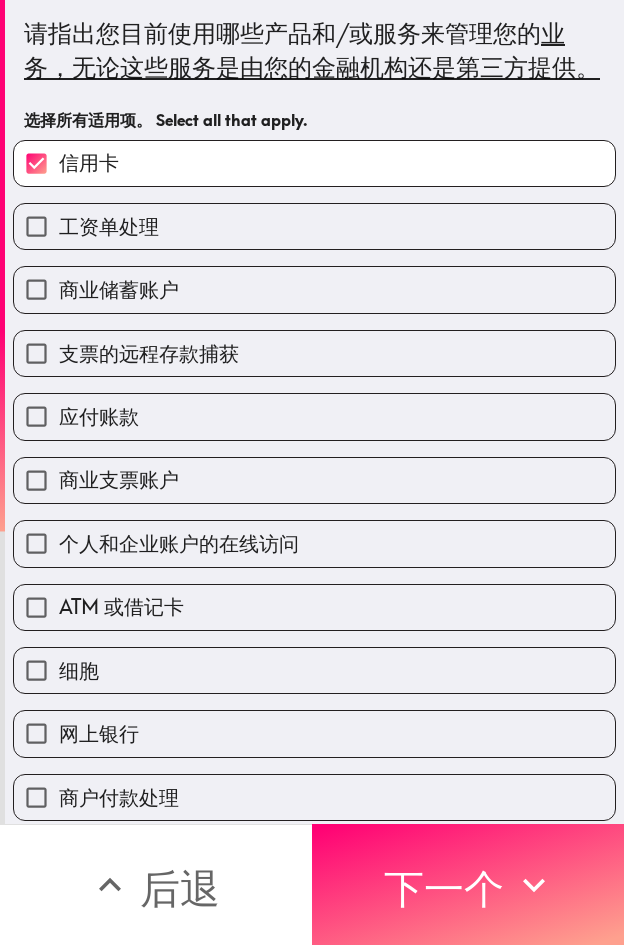 drag, startPoint x: 267, startPoint y: 248, endPoint x: 276, endPoint y: 334, distance: 86.46965 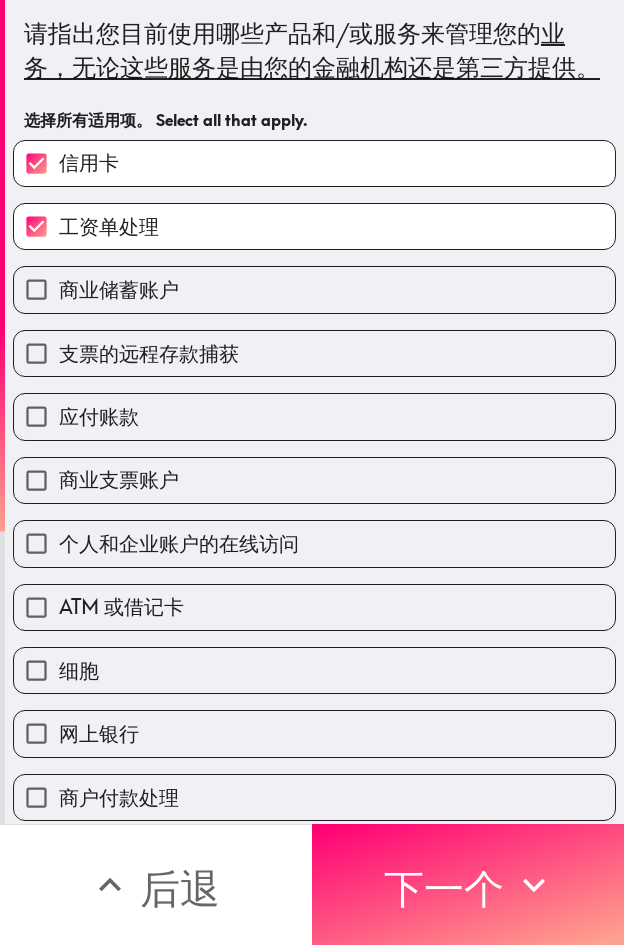 drag, startPoint x: 277, startPoint y: 339, endPoint x: 282, endPoint y: 457, distance: 118.10589 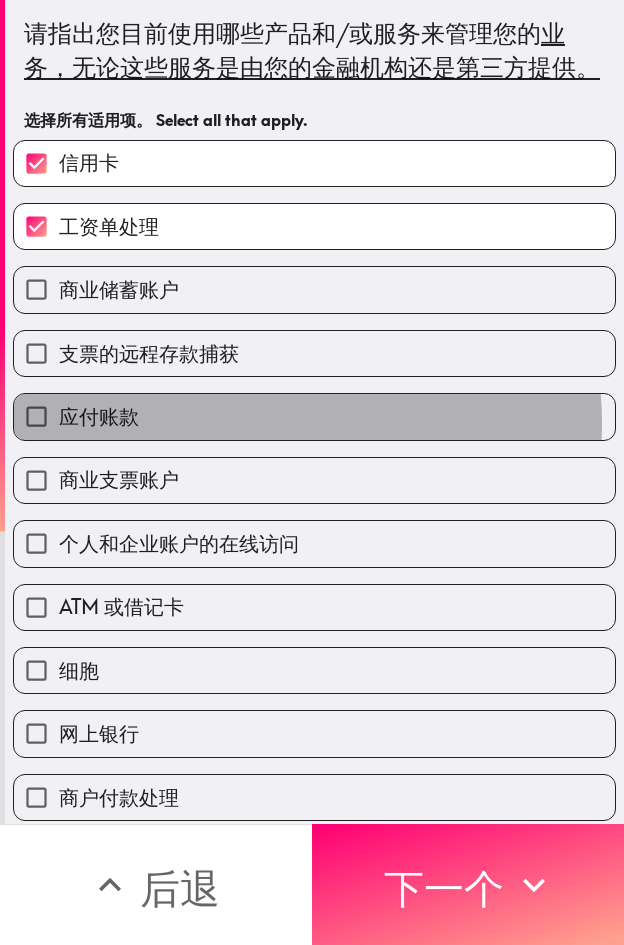 drag, startPoint x: 282, startPoint y: 457, endPoint x: 293, endPoint y: 519, distance: 62.968246 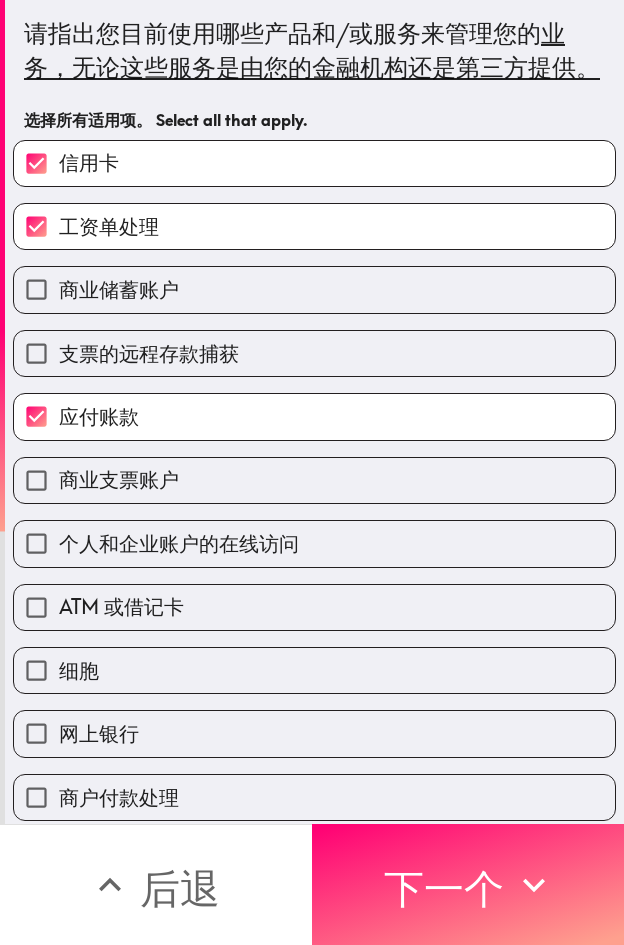 click on "ATM 或借记卡" at bounding box center (314, 607) 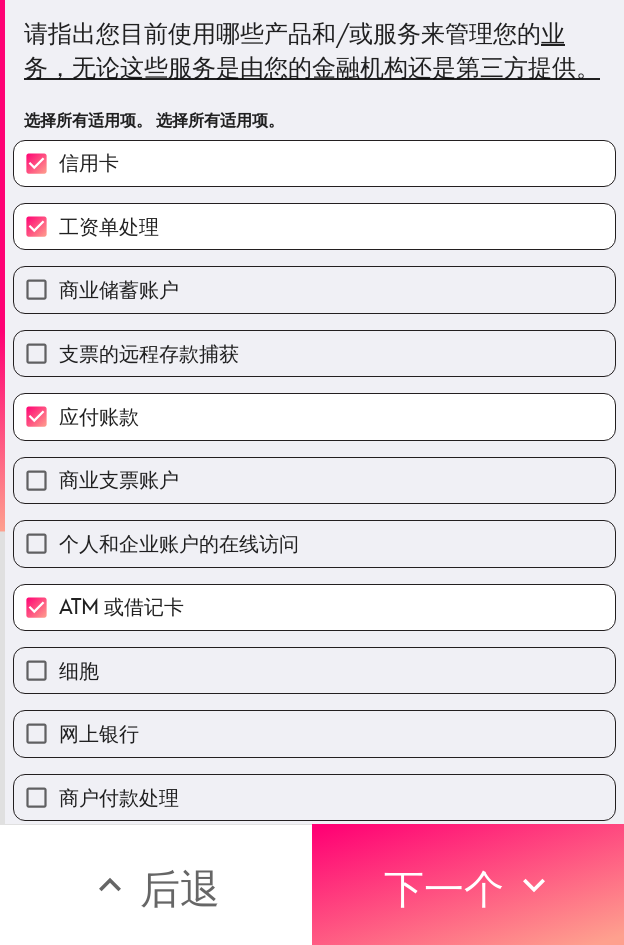 click on "商业储蓄账户" at bounding box center [314, 289] 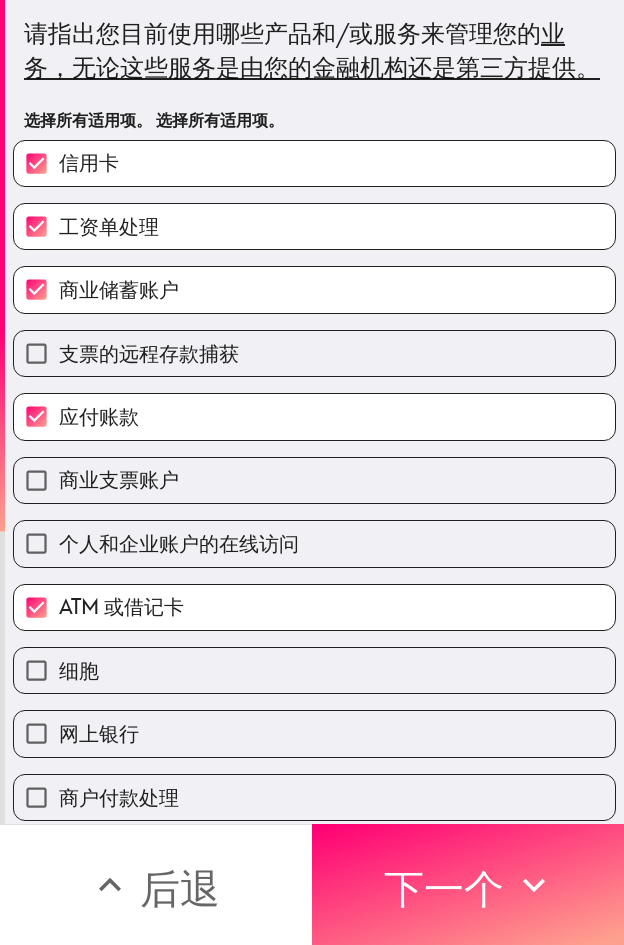 click on "支票的远程存款捕获" at bounding box center [314, 353] 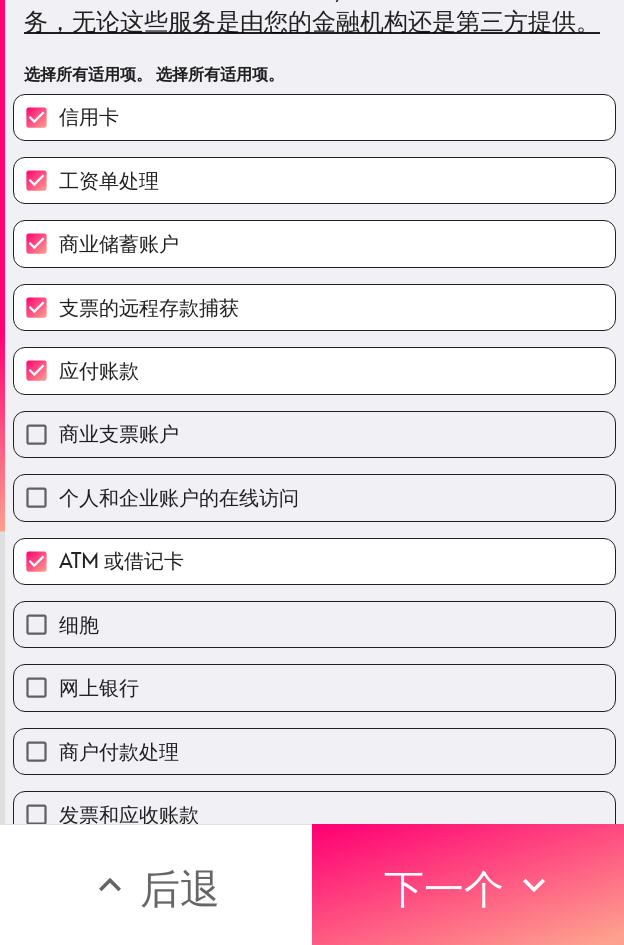 scroll, scrollTop: 300, scrollLeft: 0, axis: vertical 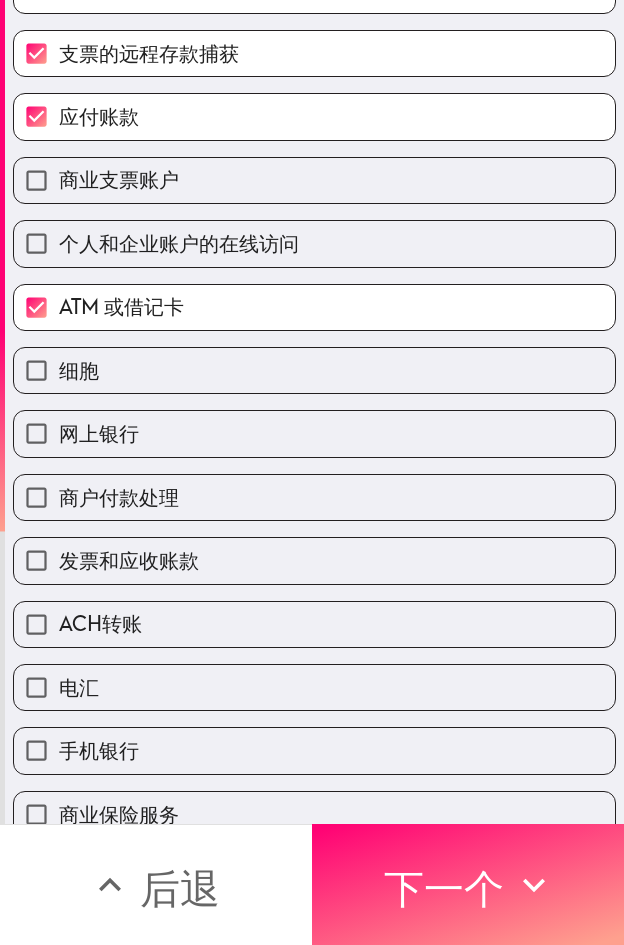 click on "个人和企业账户的在线访问" at bounding box center [306, 235] 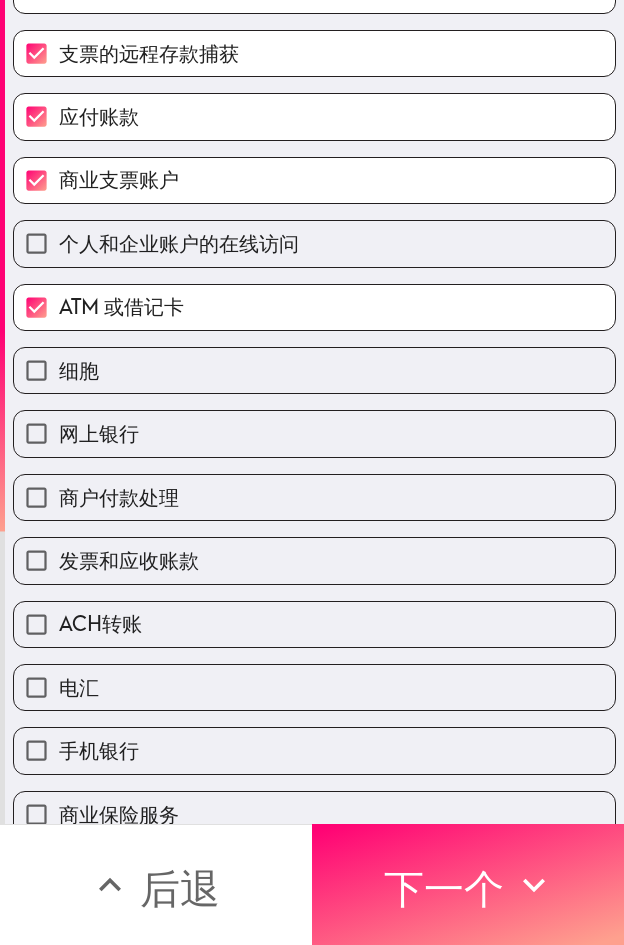 click on "个人和企业账户的在线访问" at bounding box center [179, 243] 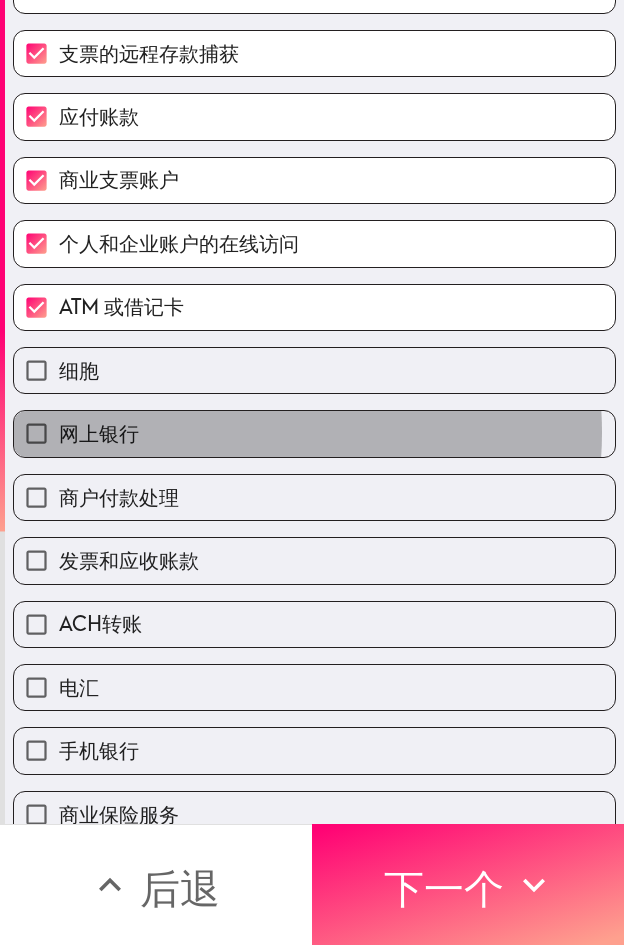 click on "网上银行" at bounding box center (314, 433) 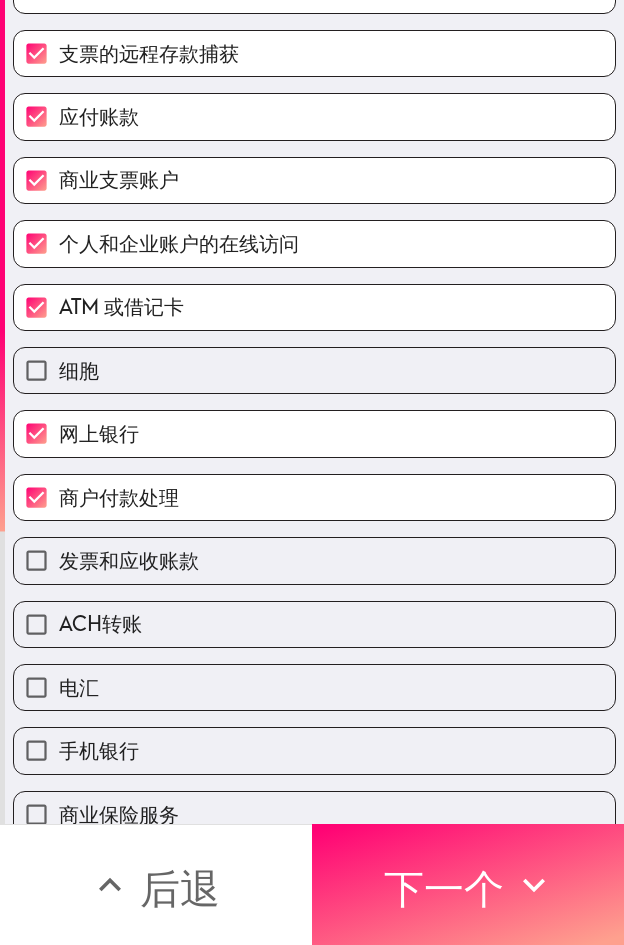 drag, startPoint x: 196, startPoint y: 597, endPoint x: 189, endPoint y: 618, distance: 22.135944 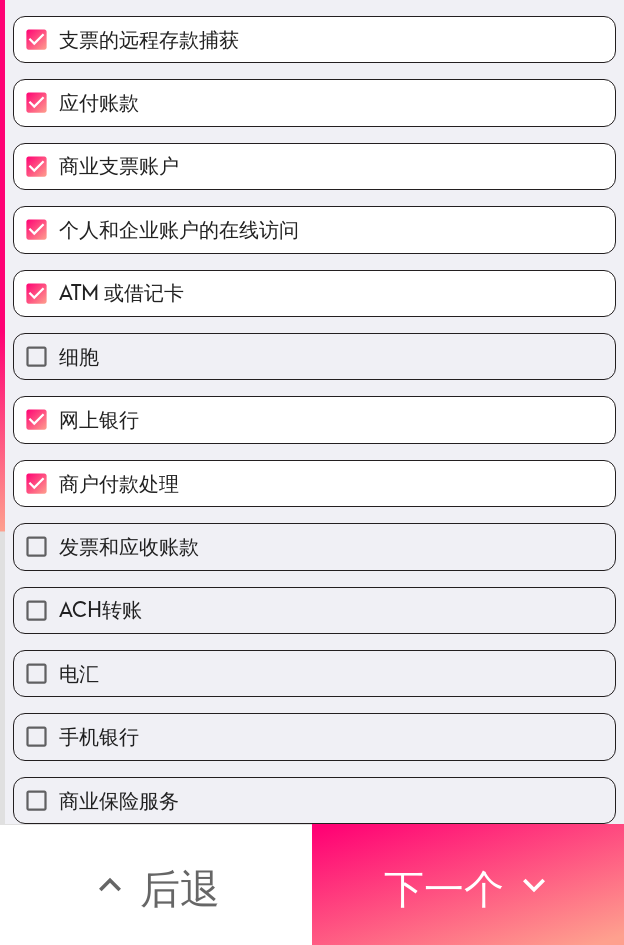 scroll, scrollTop: 363, scrollLeft: 0, axis: vertical 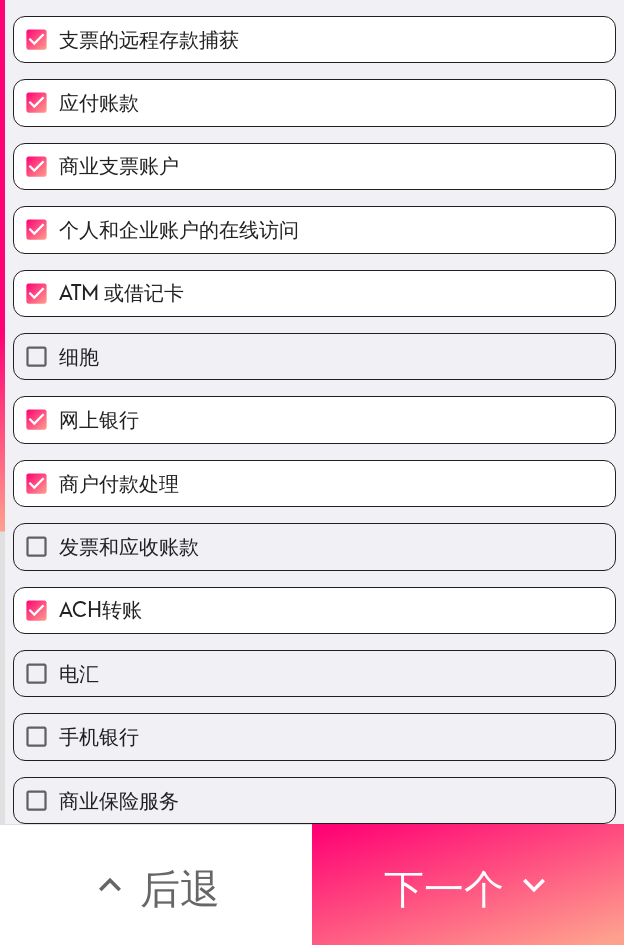 drag, startPoint x: 222, startPoint y: 641, endPoint x: 219, endPoint y: 659, distance: 18.248287 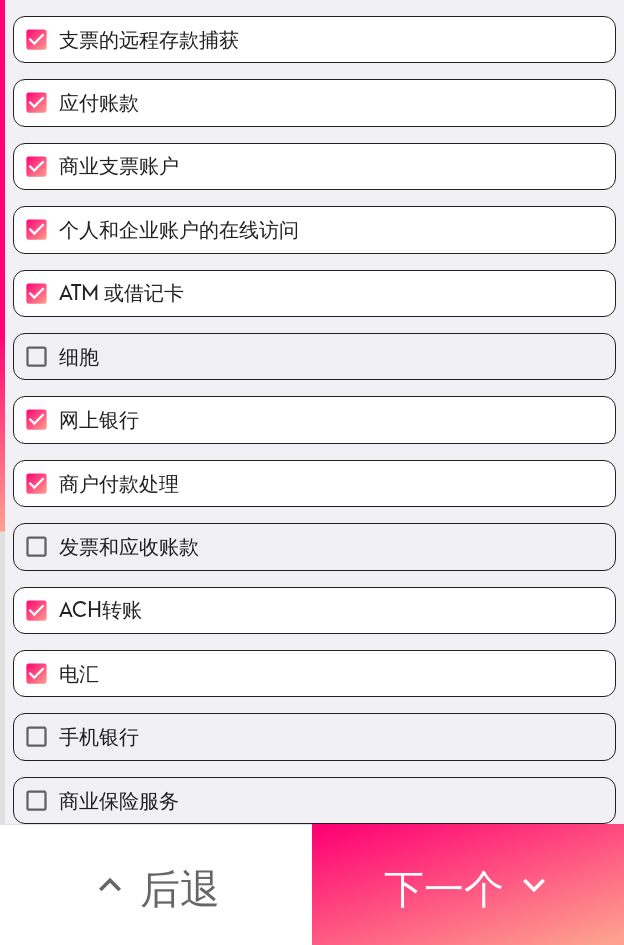 drag, startPoint x: 235, startPoint y: 740, endPoint x: 219, endPoint y: 774, distance: 37.576588 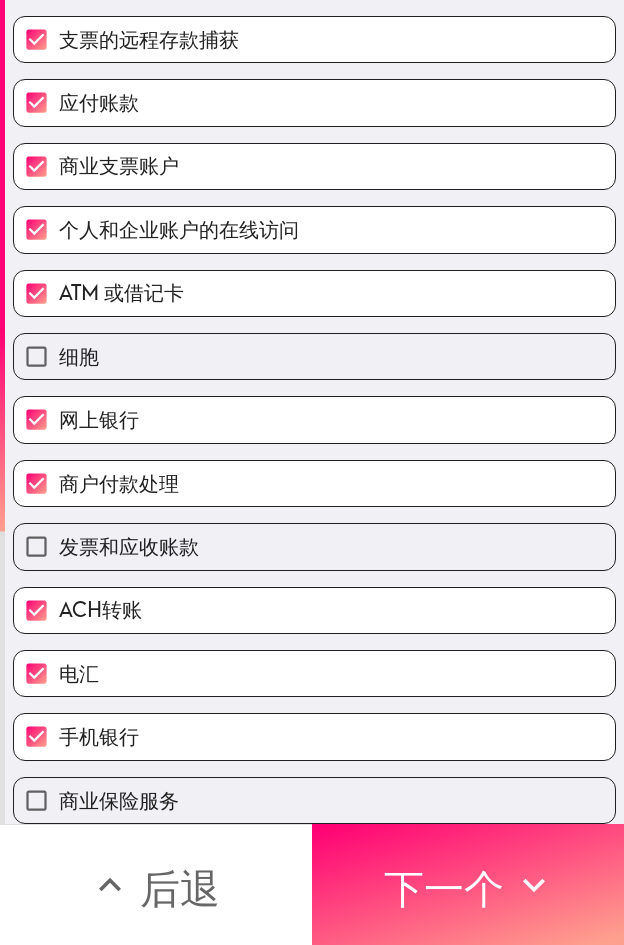 click on "商业保险服务" at bounding box center (314, 800) 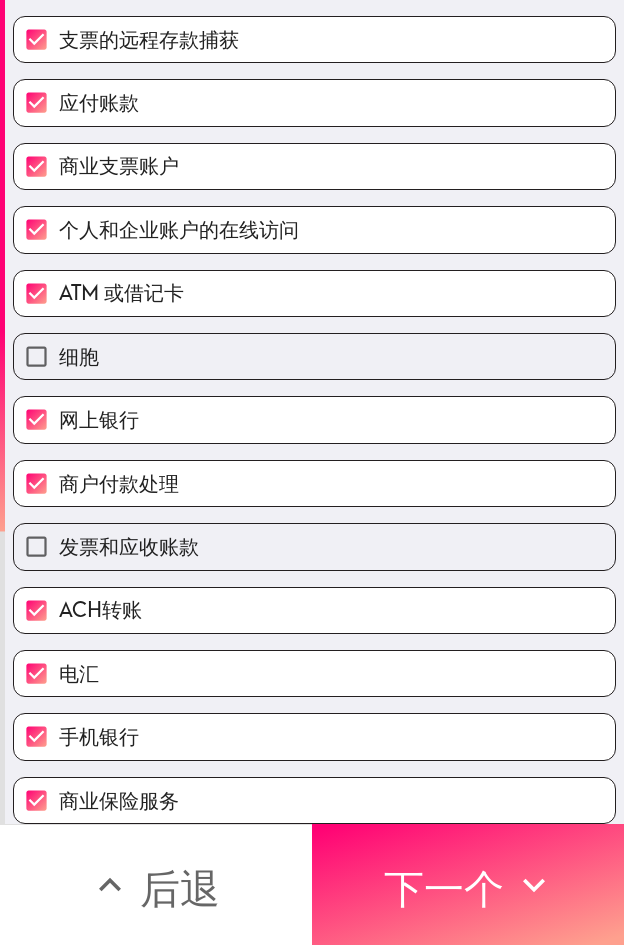 click on "细胞" at bounding box center [314, 356] 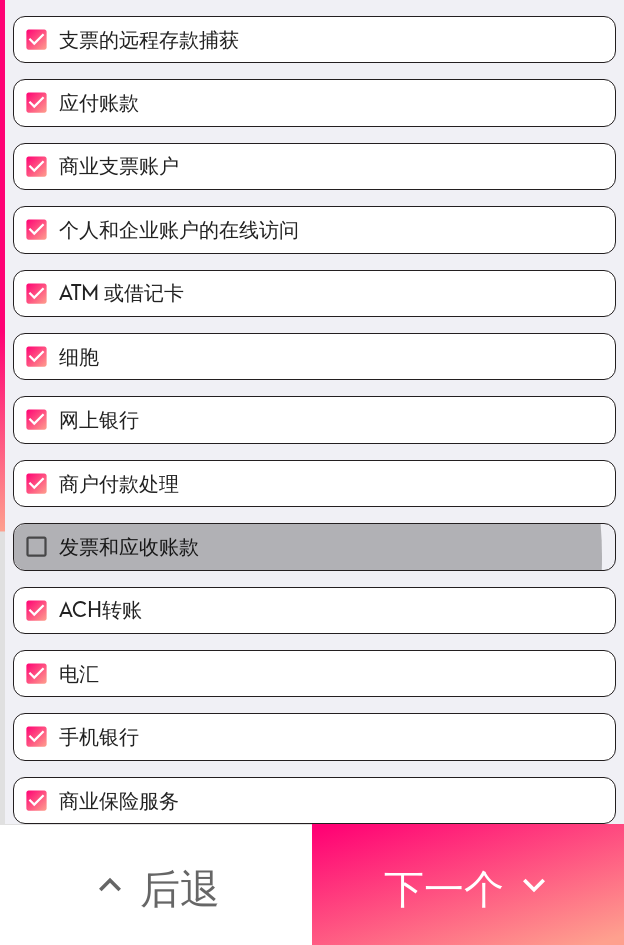 click on "发票和应收账款" at bounding box center (314, 546) 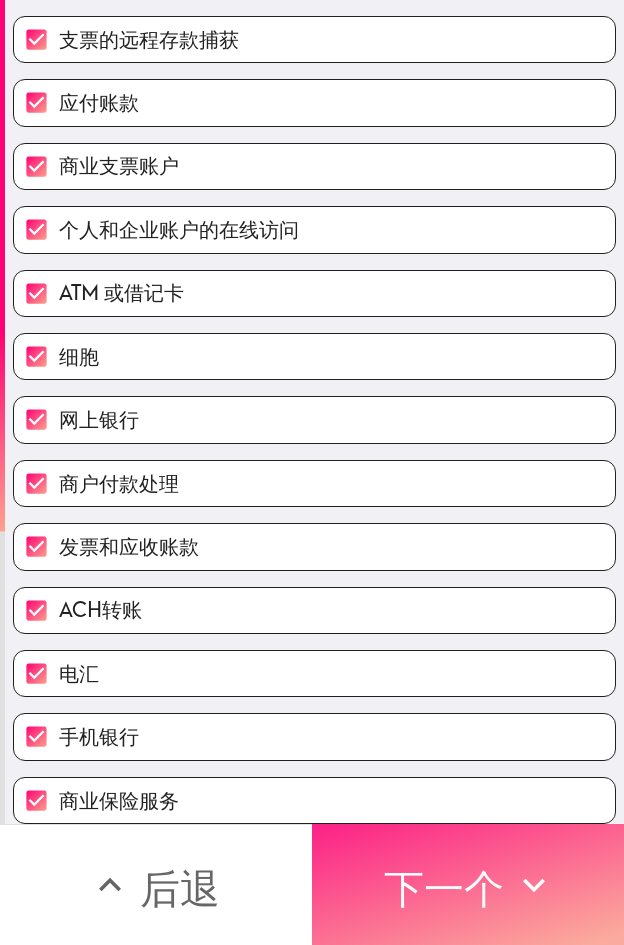 drag, startPoint x: 404, startPoint y: 891, endPoint x: 526, endPoint y: 904, distance: 122.69067 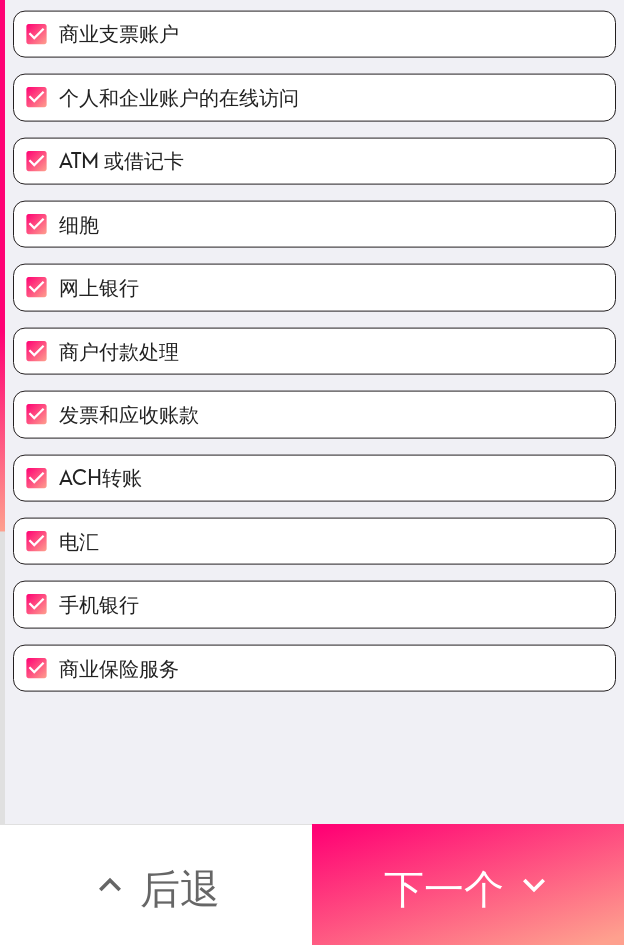 scroll, scrollTop: 98, scrollLeft: 0, axis: vertical 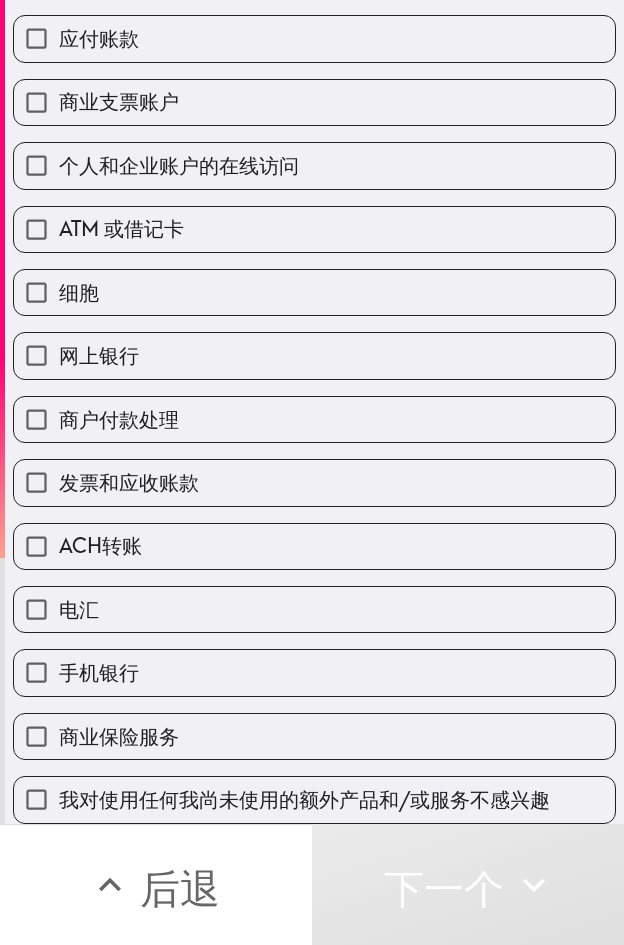 click on "我对使用任何我尚未使用的额外产品和/或服务不感兴趣" at bounding box center [306, 791] 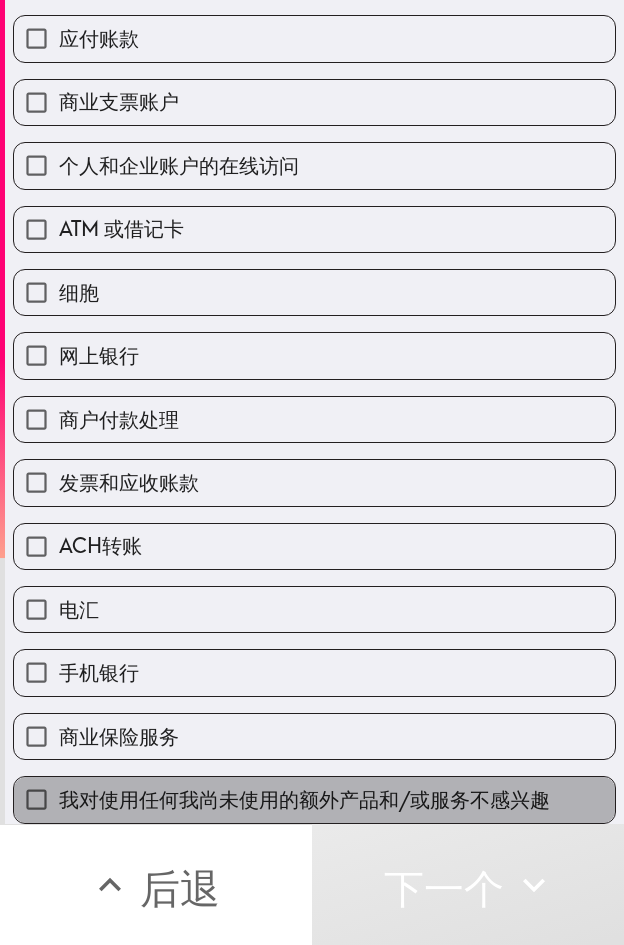 drag, startPoint x: 425, startPoint y: 782, endPoint x: 458, endPoint y: 785, distance: 33.13608 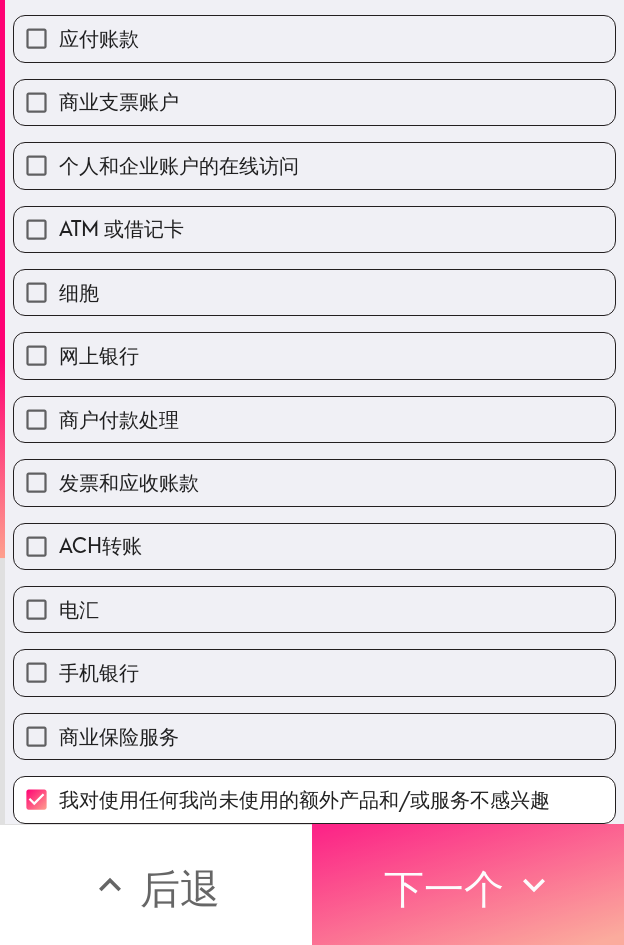 drag, startPoint x: 580, startPoint y: 874, endPoint x: 590, endPoint y: 876, distance: 10.198039 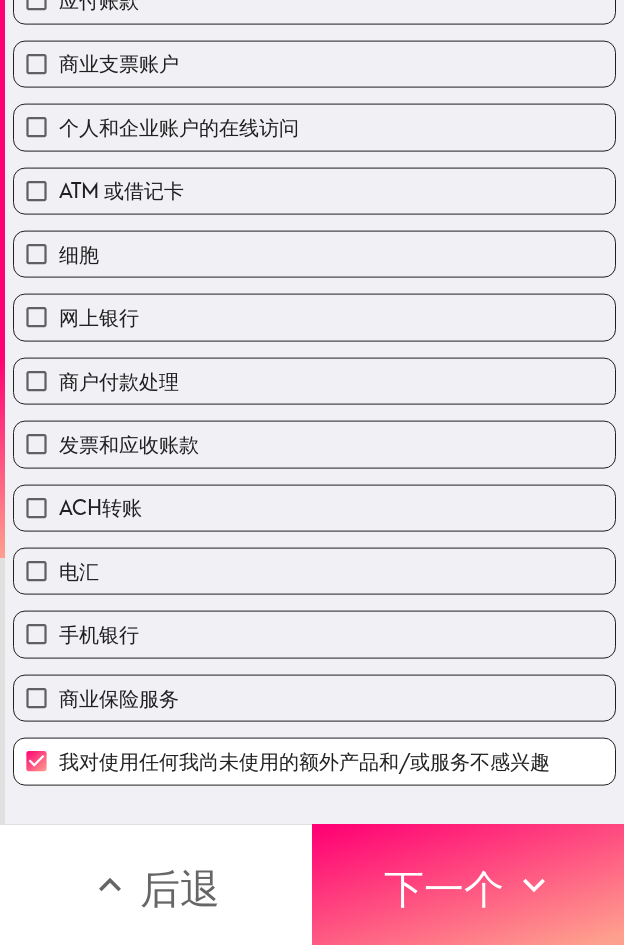 scroll, scrollTop: 0, scrollLeft: 0, axis: both 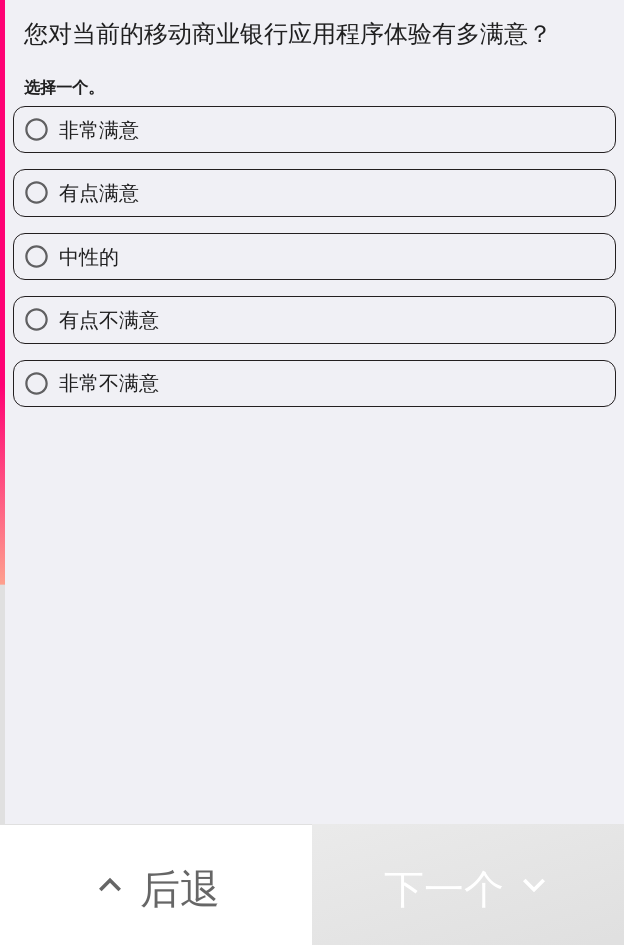 drag, startPoint x: 377, startPoint y: 145, endPoint x: 621, endPoint y: 169, distance: 245.17749 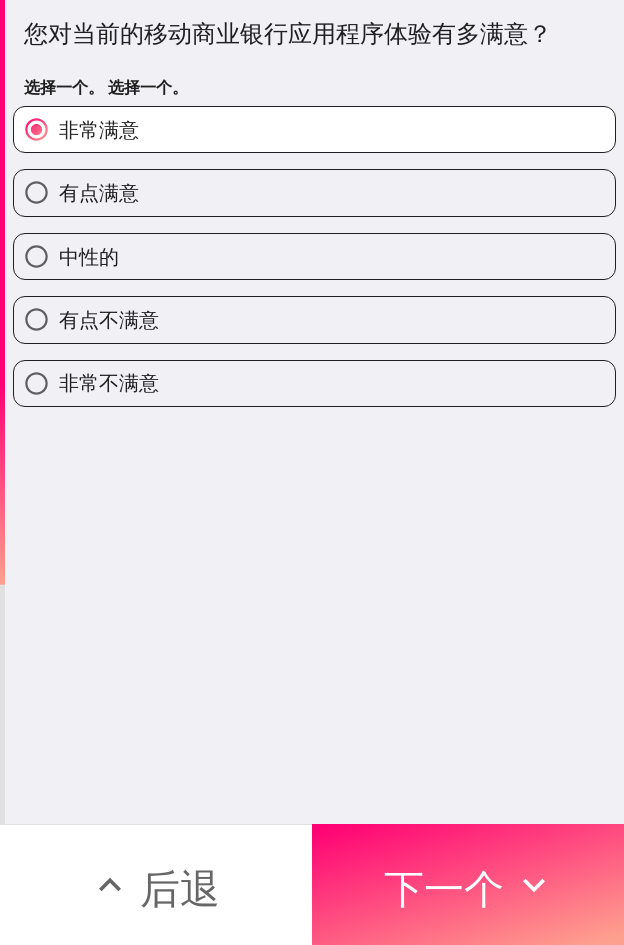 drag, startPoint x: 493, startPoint y: 827, endPoint x: 620, endPoint y: 854, distance: 129.83836 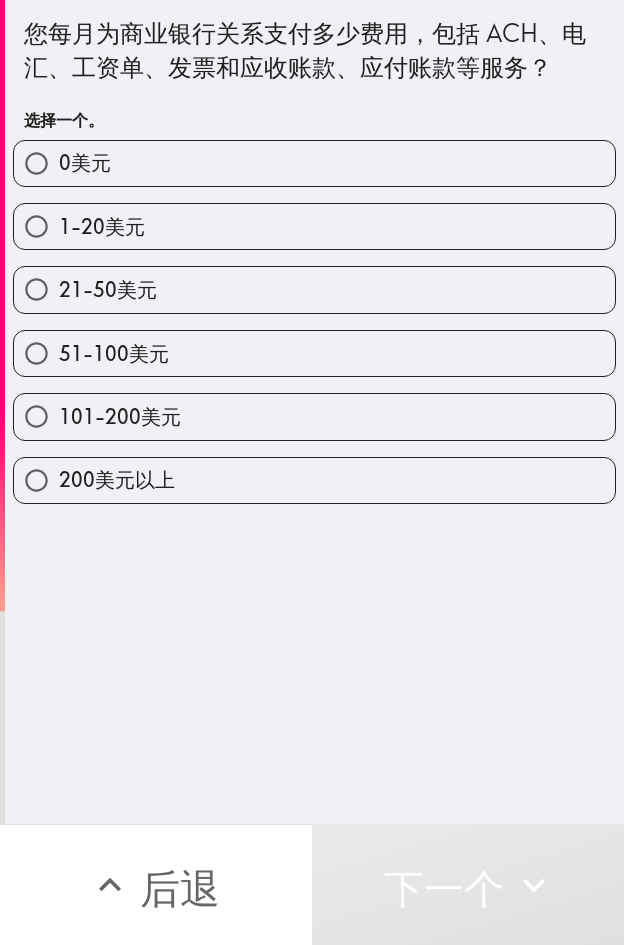 click on "您每月为商业银行关系支付多少费用，包括 ACH、电汇、工资单、发票和应收账款、应付账款等服务？ 选择一个。 0美元 1-20美元 21-50美元 51-100美元 101-200美元 200美元以上" at bounding box center (314, 412) 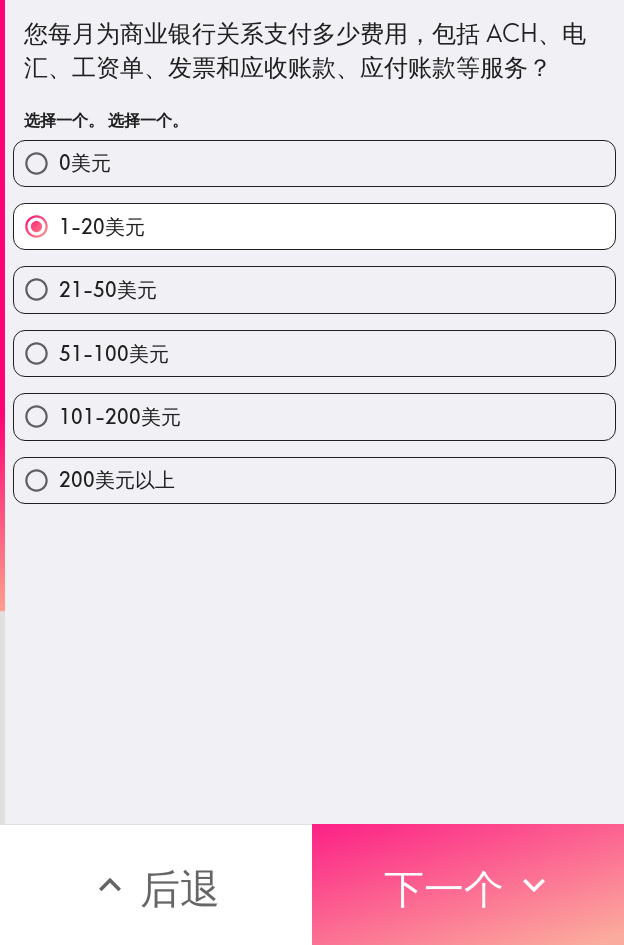 drag, startPoint x: 529, startPoint y: 854, endPoint x: 605, endPoint y: 863, distance: 76.53104 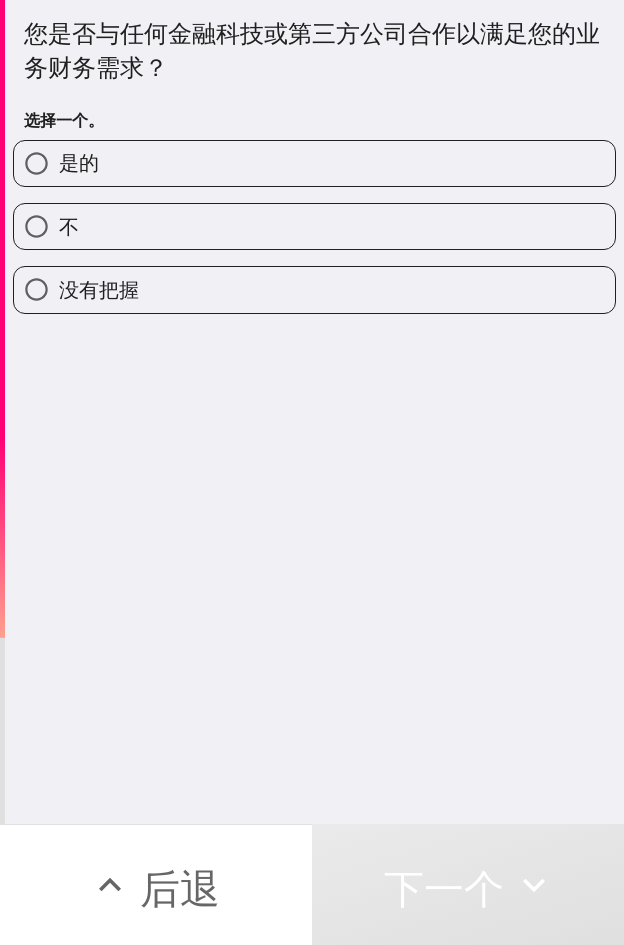 drag, startPoint x: 304, startPoint y: 168, endPoint x: 446, endPoint y: 190, distance: 143.69412 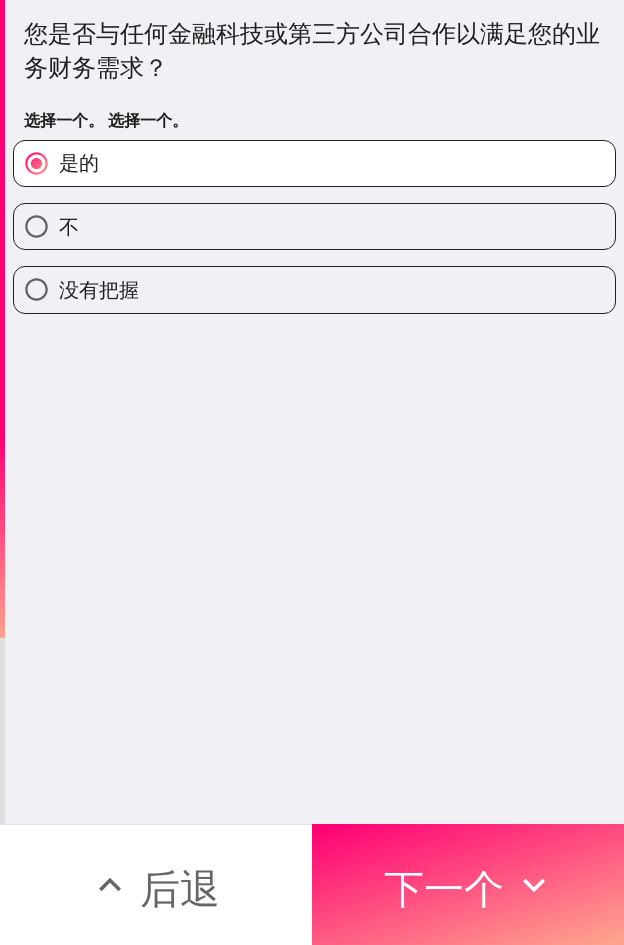 drag, startPoint x: 483, startPoint y: 912, endPoint x: 619, endPoint y: 913, distance: 136.00368 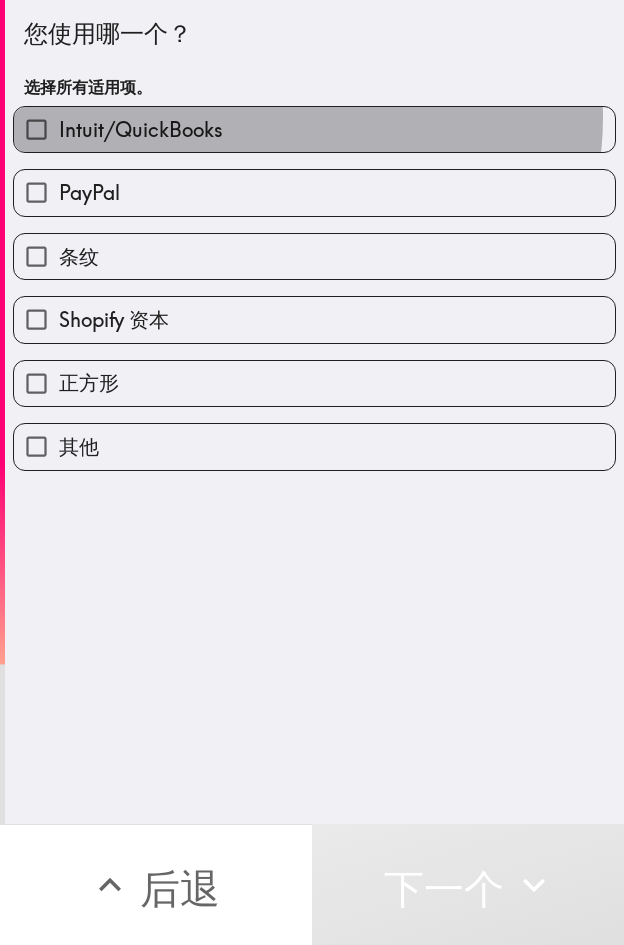 drag, startPoint x: 264, startPoint y: 117, endPoint x: 622, endPoint y: 158, distance: 360.34012 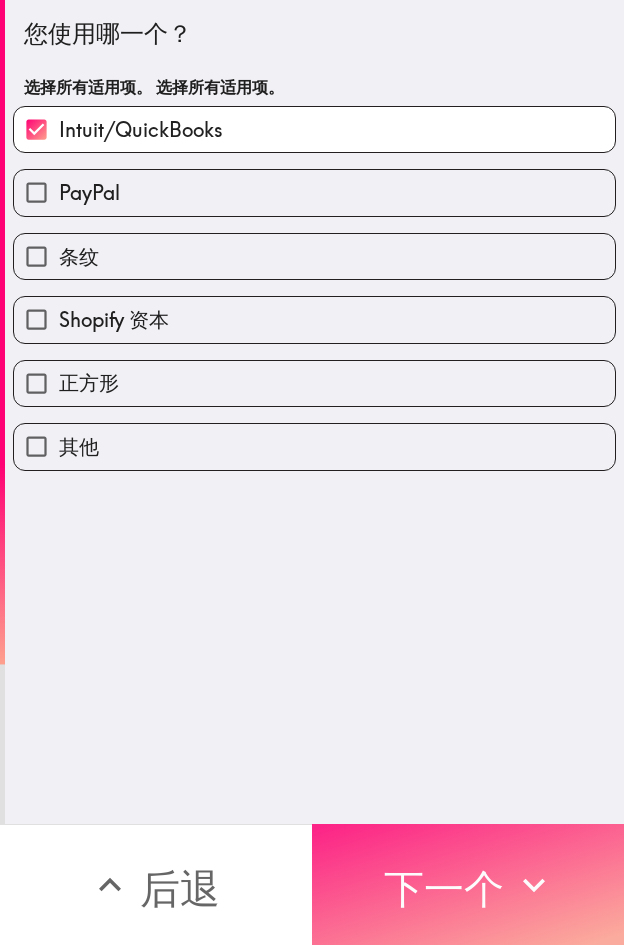 click 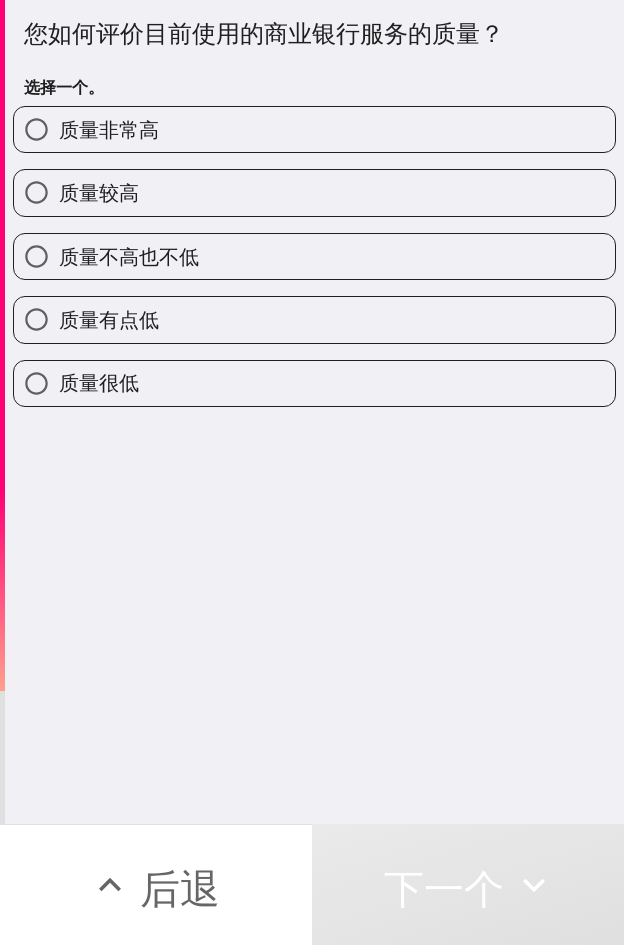 drag, startPoint x: 323, startPoint y: 206, endPoint x: 341, endPoint y: 201, distance: 18.681541 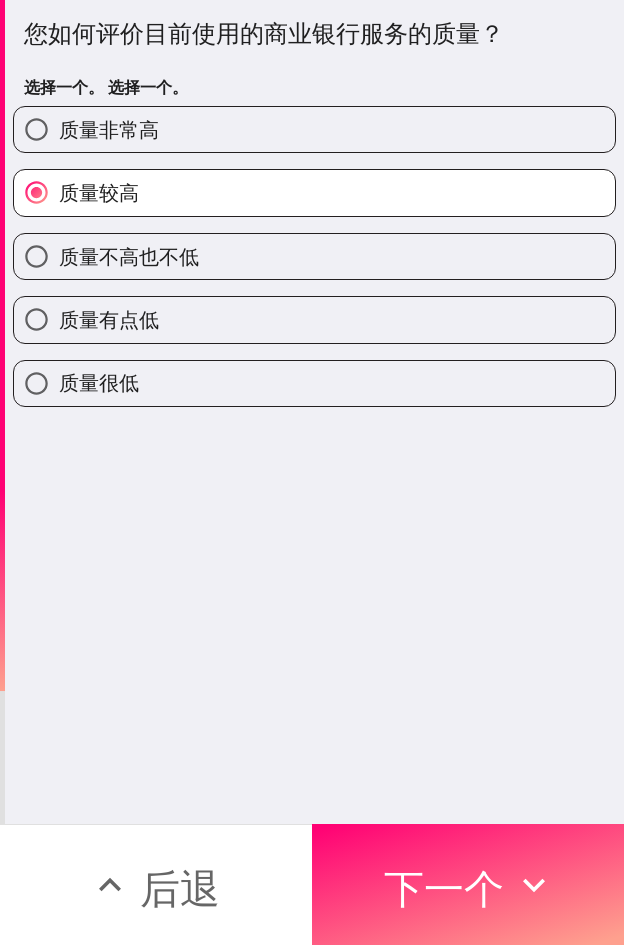 drag, startPoint x: 552, startPoint y: 900, endPoint x: 622, endPoint y: 907, distance: 70.34913 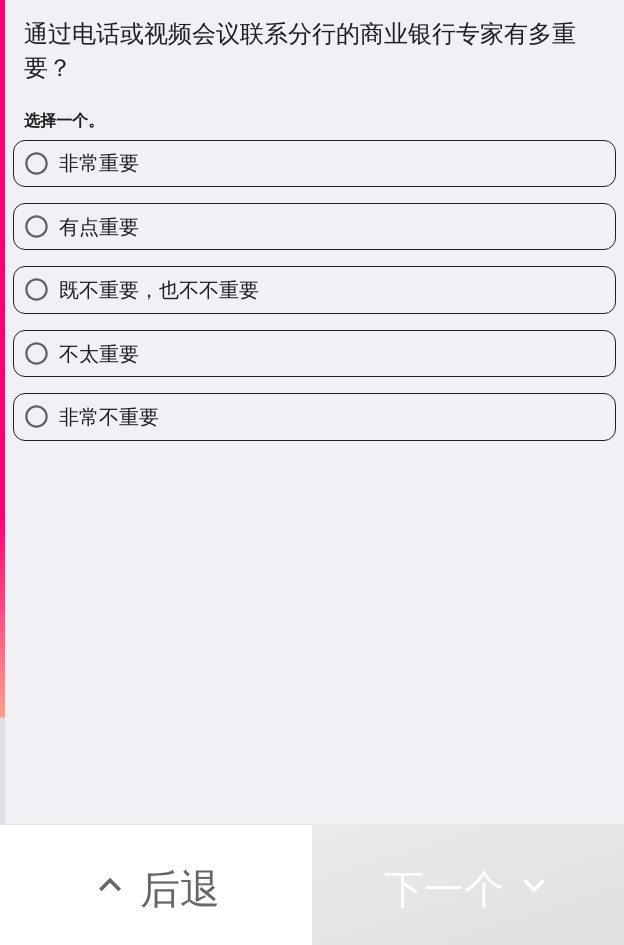drag, startPoint x: 322, startPoint y: 223, endPoint x: 621, endPoint y: 207, distance: 299.4278 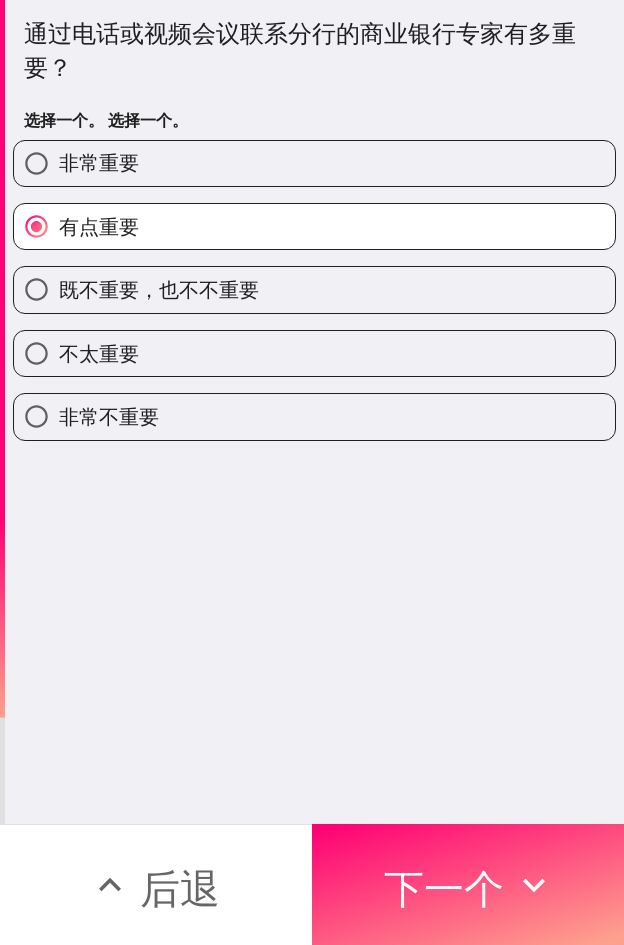 drag, startPoint x: 463, startPoint y: 892, endPoint x: 618, endPoint y: 897, distance: 155.08063 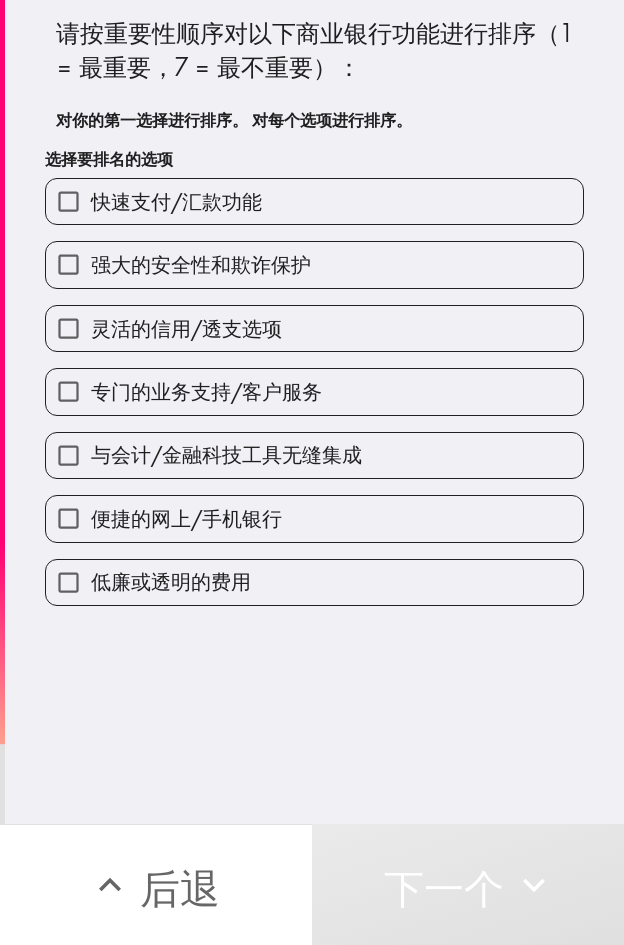 click on "快速支付/汇款功能" at bounding box center [314, 201] 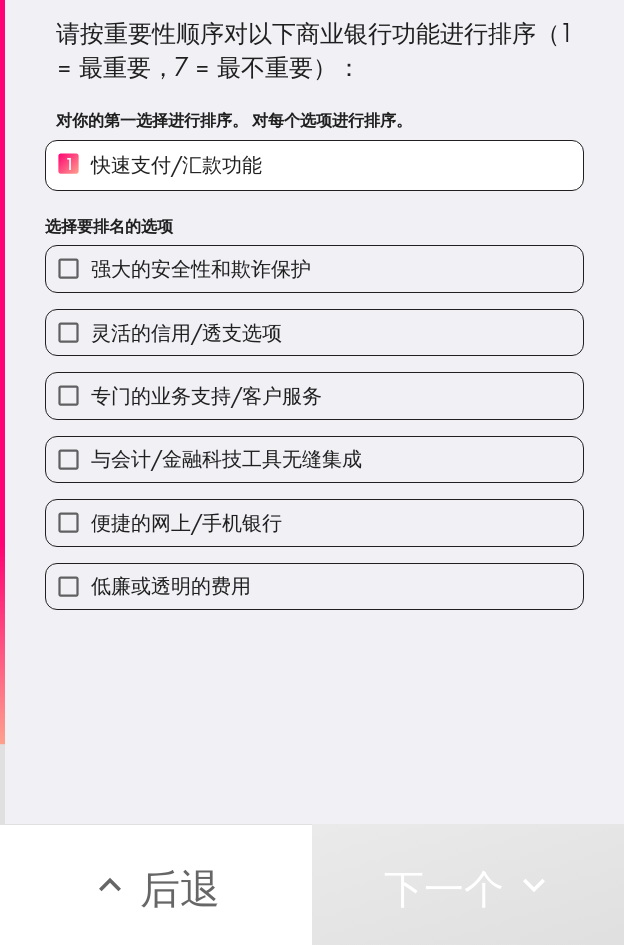 click on "低廉或透明的费用" at bounding box center (314, 586) 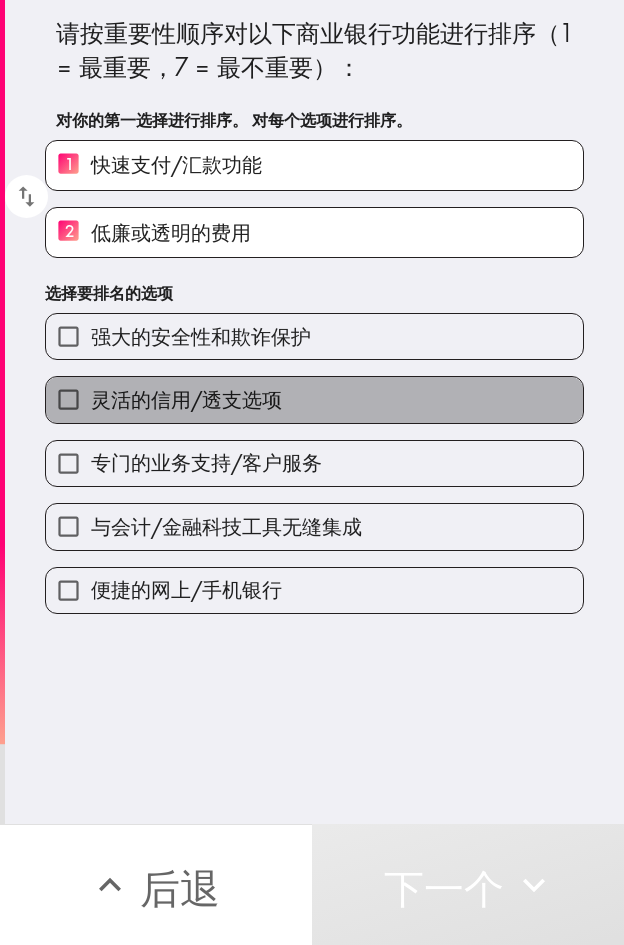 click on "灵活的信用/透支选项" at bounding box center [314, 399] 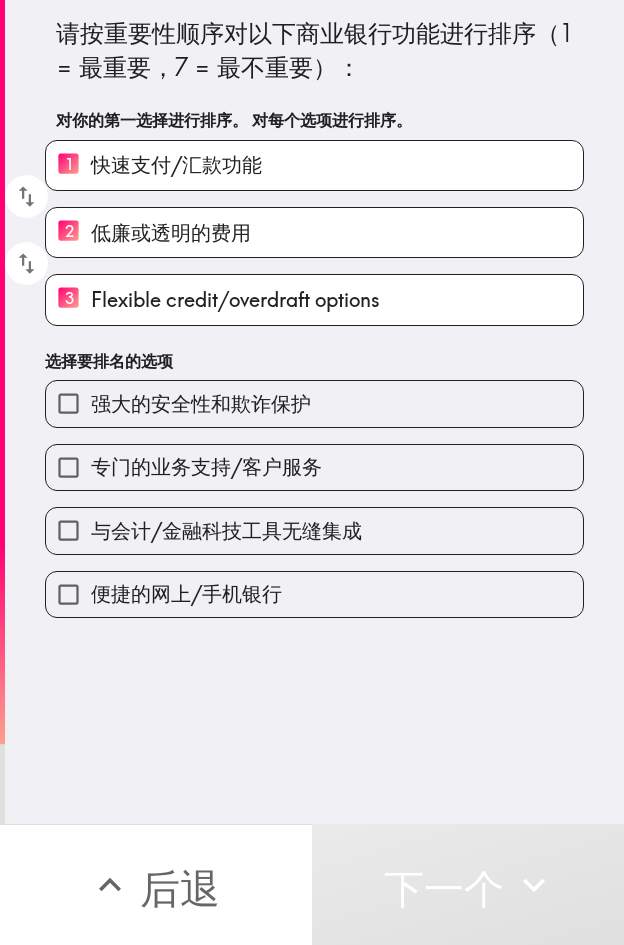 click on "选择要排名的选项" at bounding box center (314, 361) 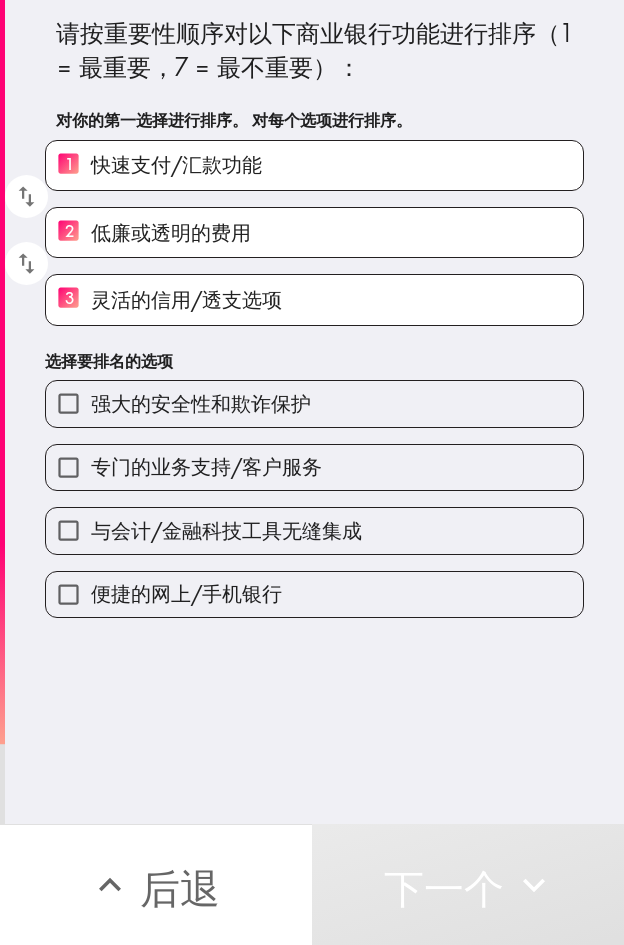 click on "强大的安全性和欺诈保护" at bounding box center [314, 403] 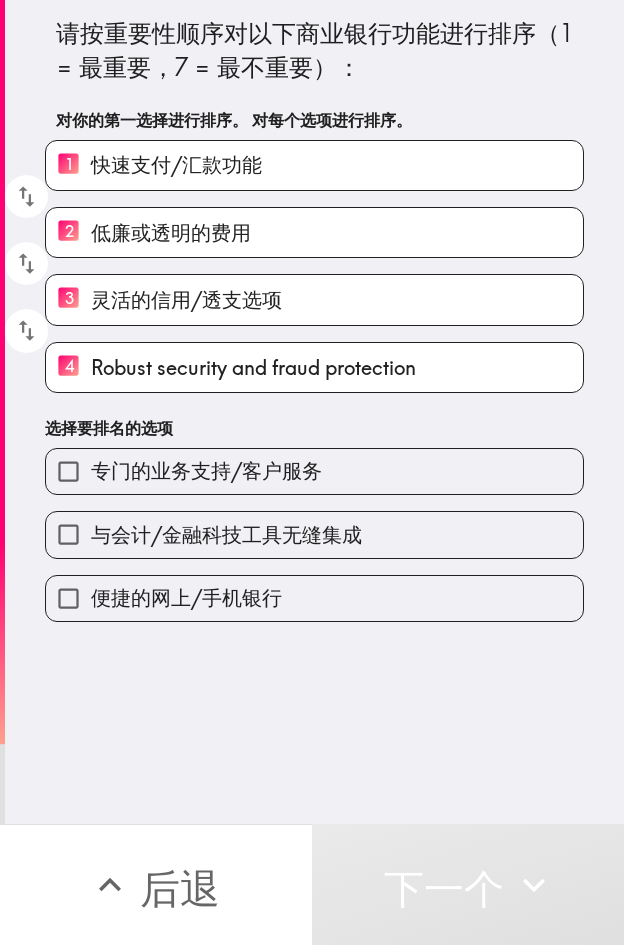 drag, startPoint x: 324, startPoint y: 444, endPoint x: 317, endPoint y: 495, distance: 51.47815 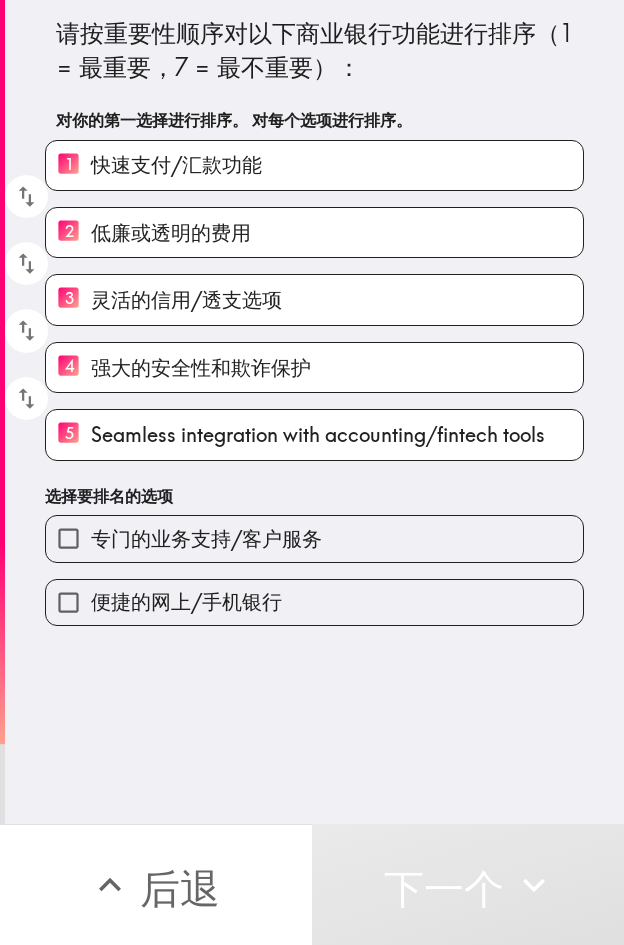 drag, startPoint x: 321, startPoint y: 566, endPoint x: 323, endPoint y: 581, distance: 15.132746 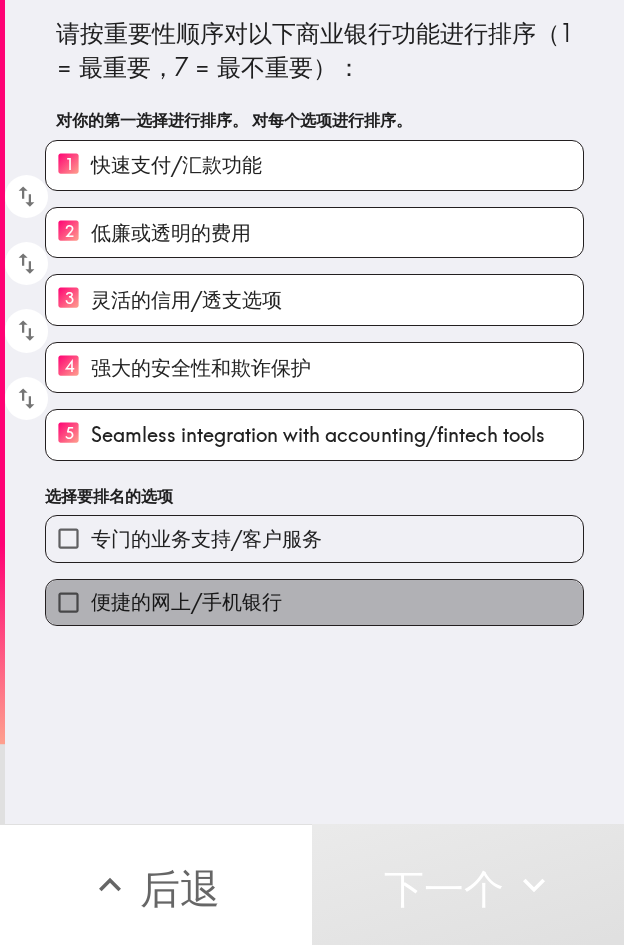 click on "便捷的网上/手机银行" at bounding box center [314, 602] 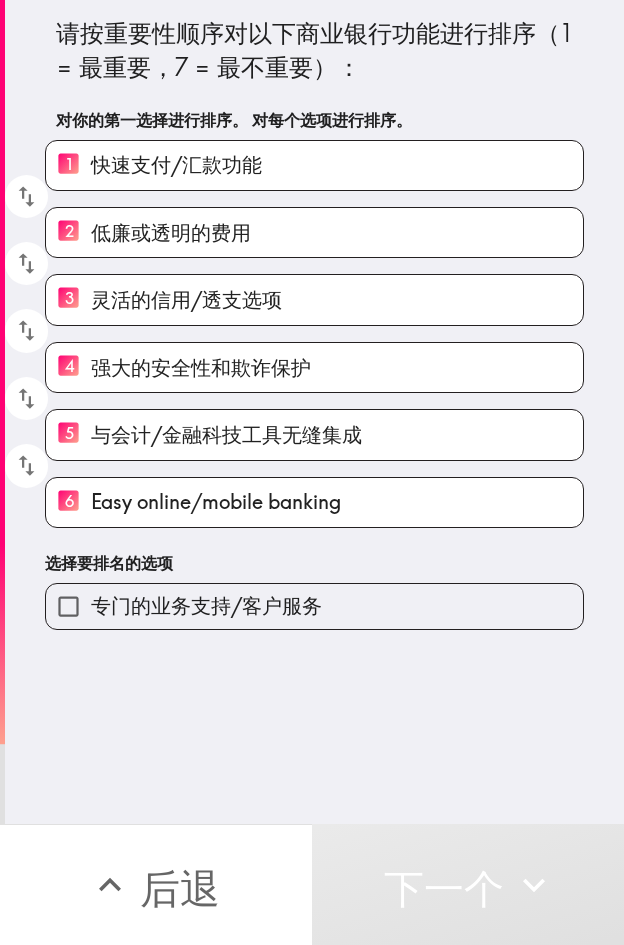 click on "专门的业务支持/客户服务" at bounding box center [314, 606] 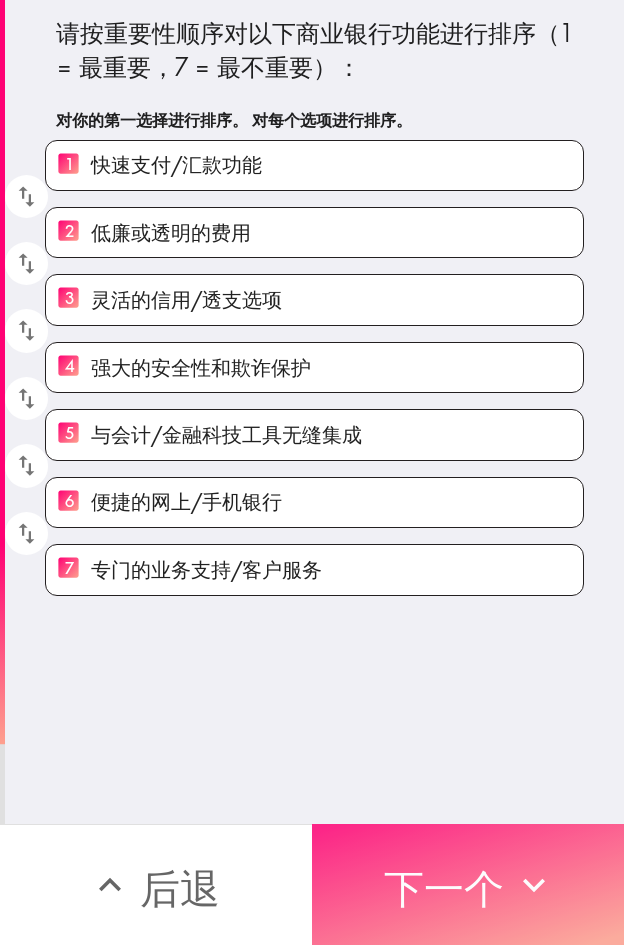 click on "下一个" at bounding box center [468, 884] 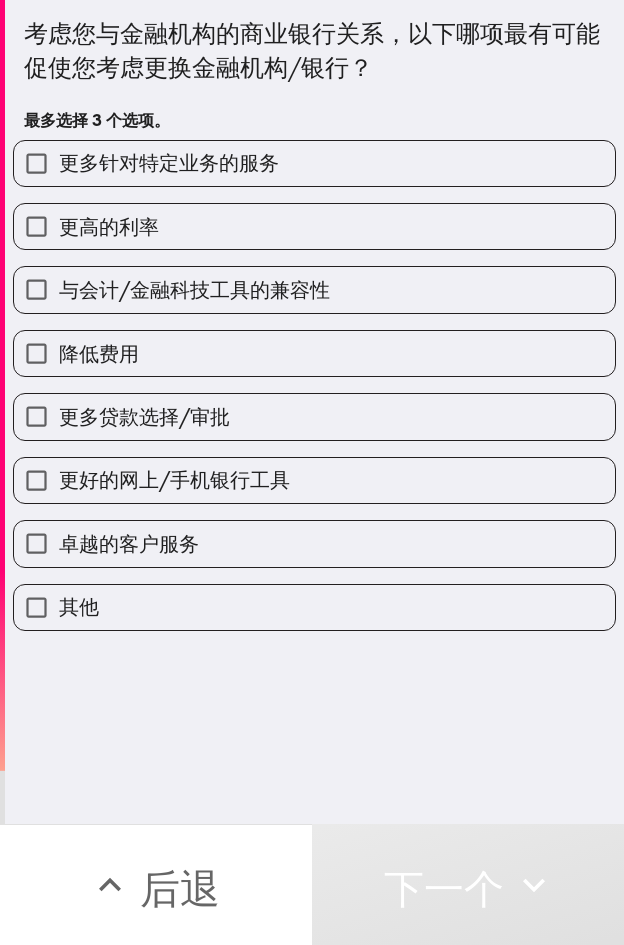 click on "更多针对特定业务的服务" at bounding box center [314, 163] 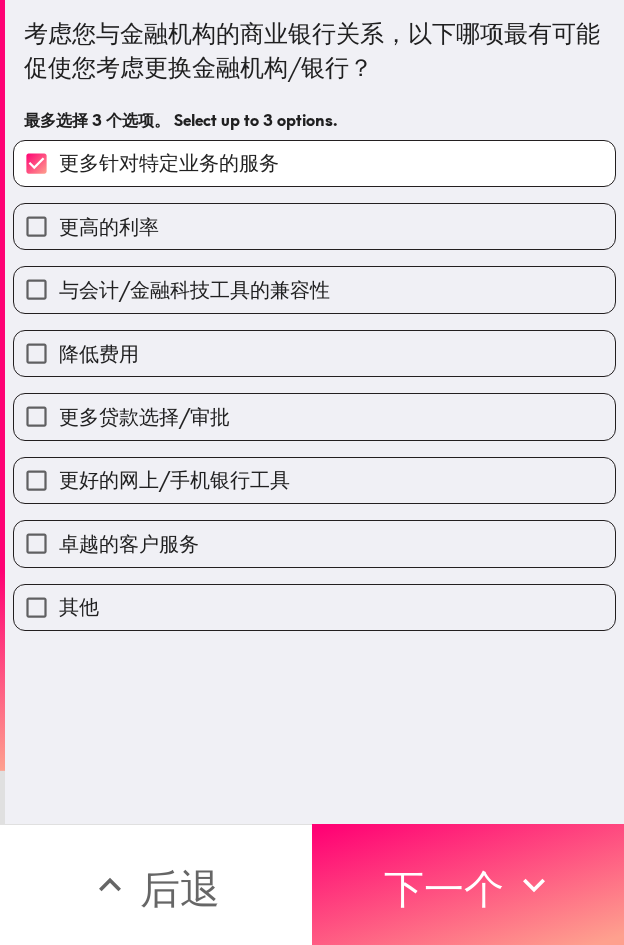 click on "更高的利率" at bounding box center [314, 226] 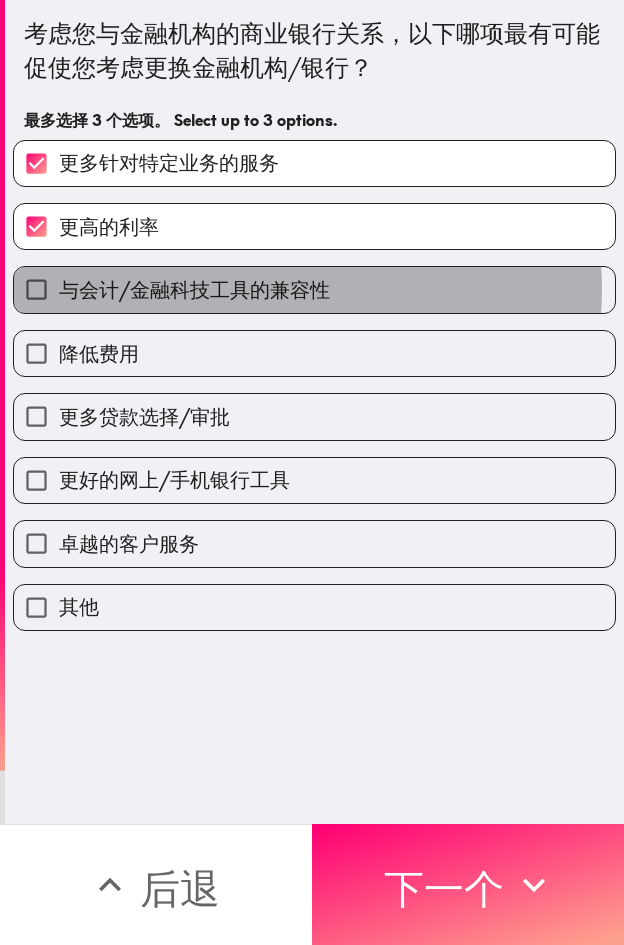 click on "与会计/金融科技工具的兼容性" at bounding box center (194, 289) 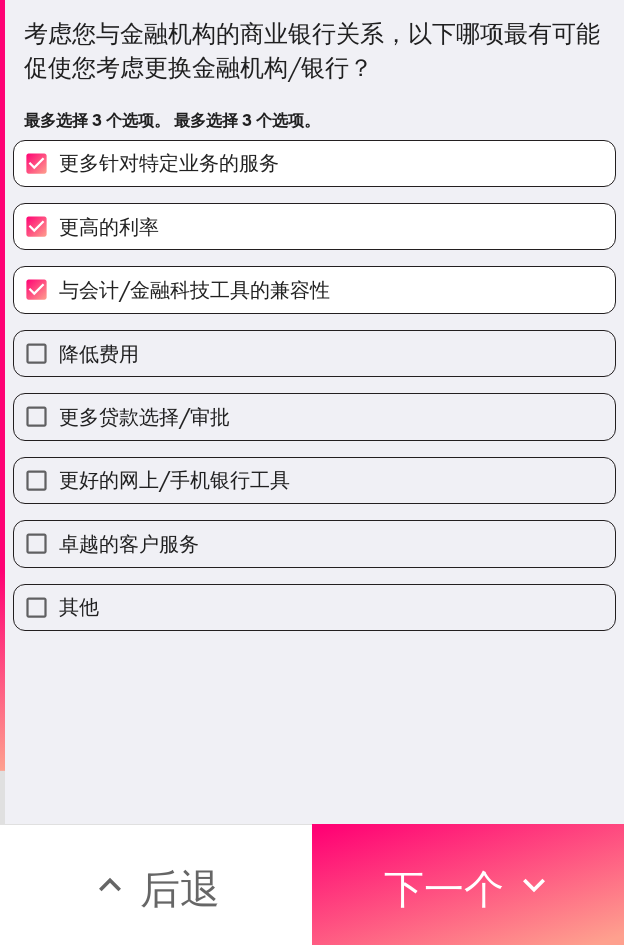 drag, startPoint x: 466, startPoint y: 850, endPoint x: 484, endPoint y: 854, distance: 18.439089 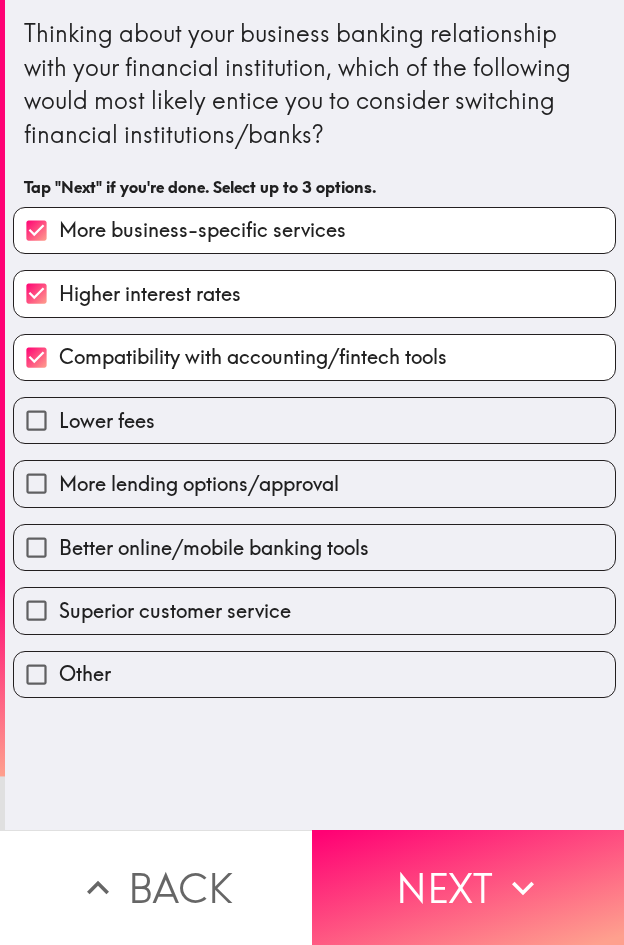 scroll, scrollTop: 0, scrollLeft: 0, axis: both 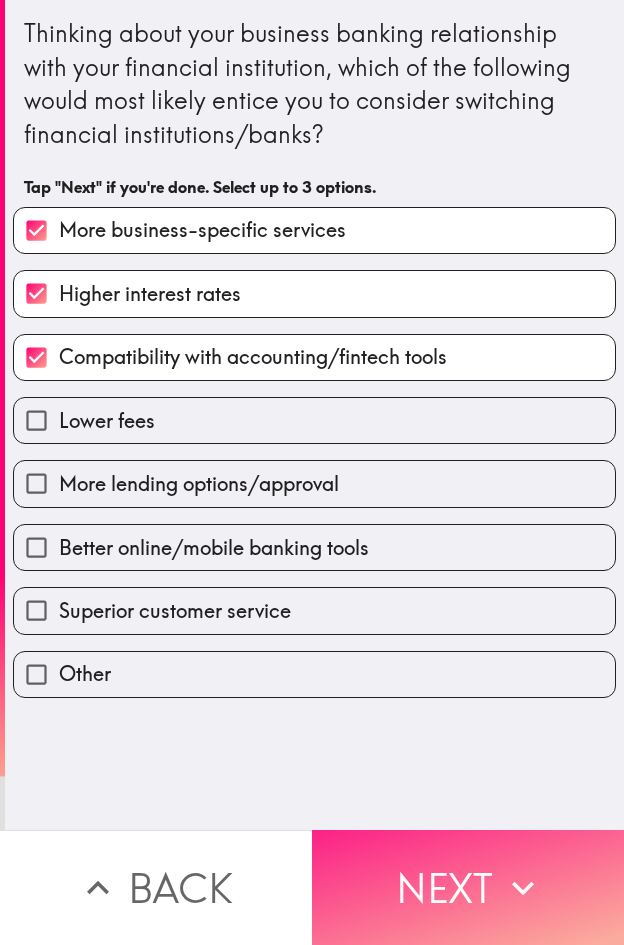 drag, startPoint x: 513, startPoint y: 885, endPoint x: 594, endPoint y: 891, distance: 81.22192 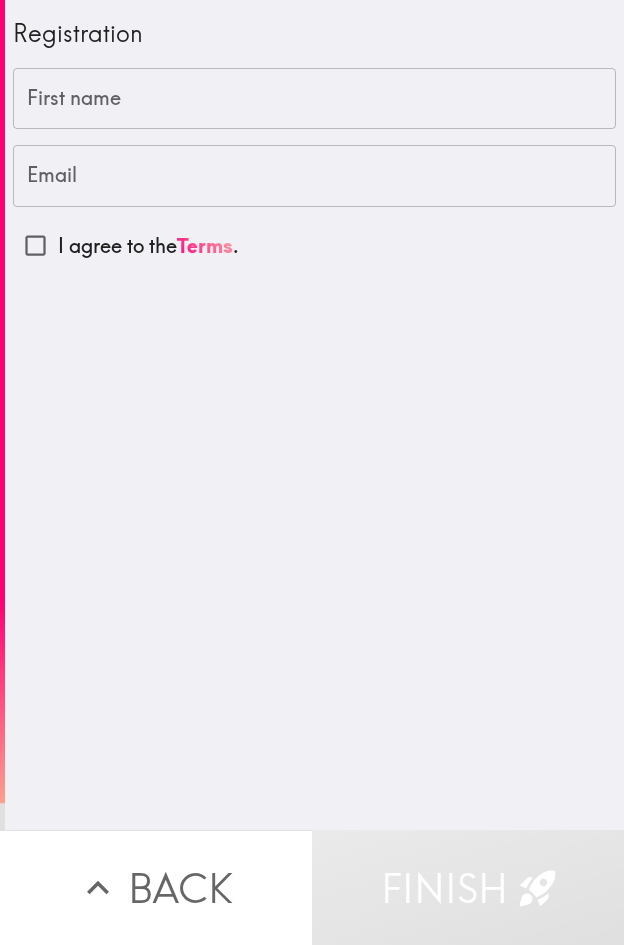 click on "First name" at bounding box center (314, 99) 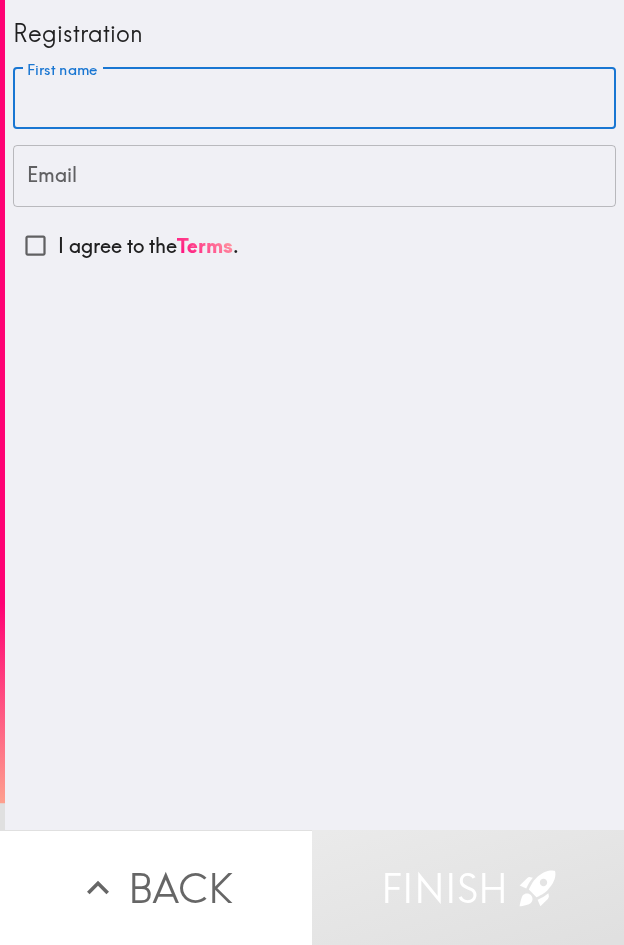 paste on "[FIRST]" 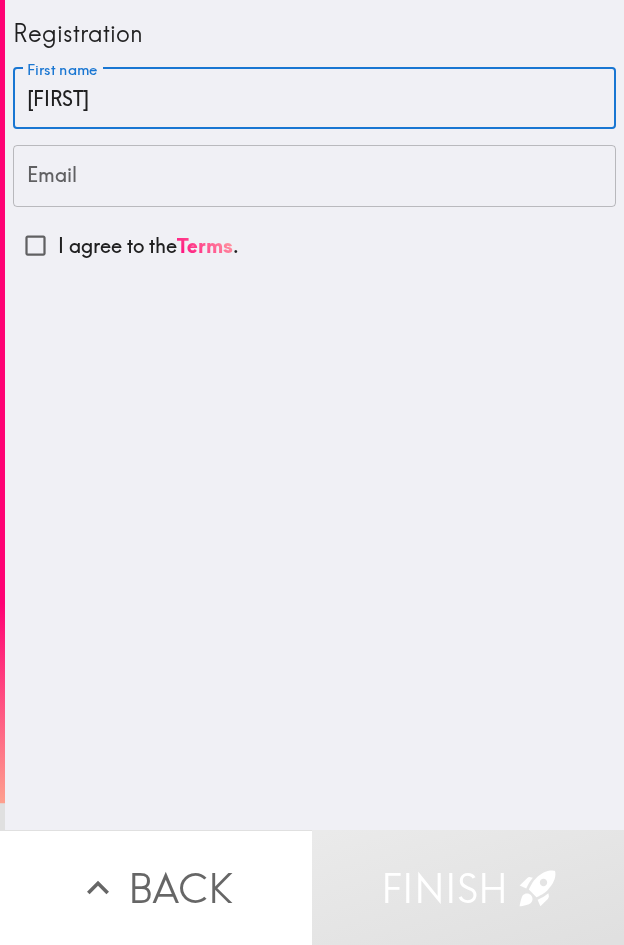 type on "[FIRST]" 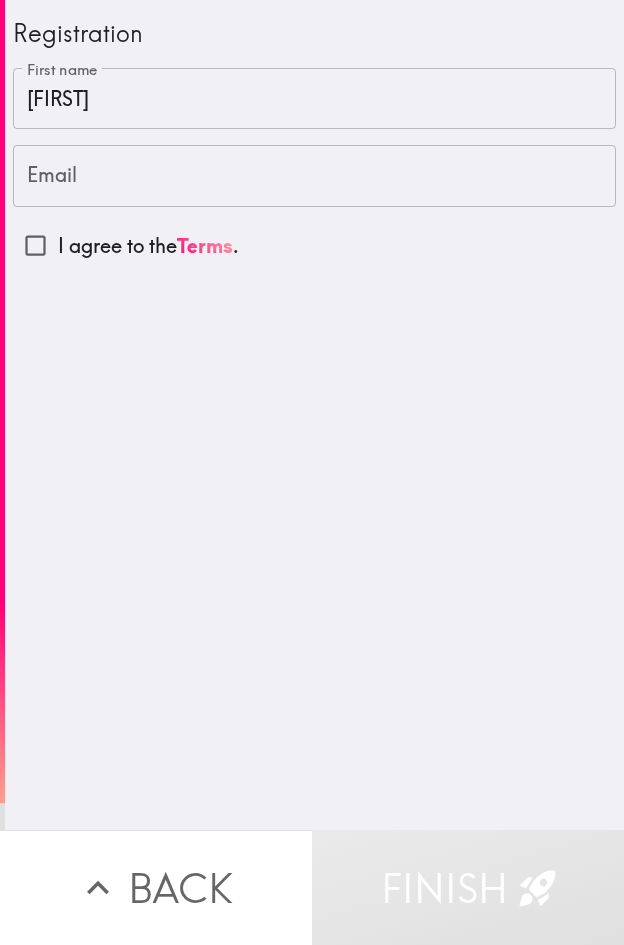click on "Email" at bounding box center [314, 176] 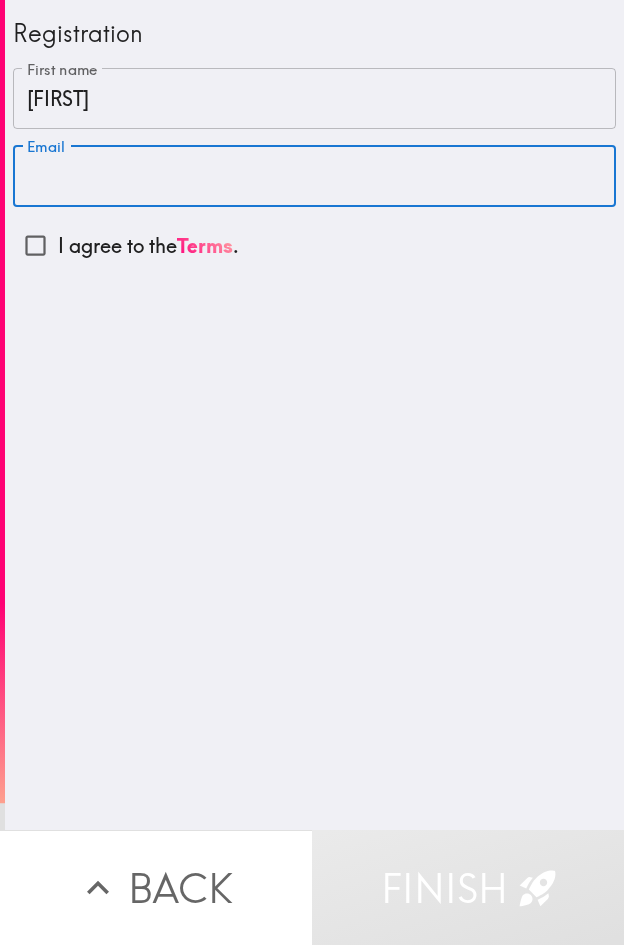 paste on "[EMAIL]" 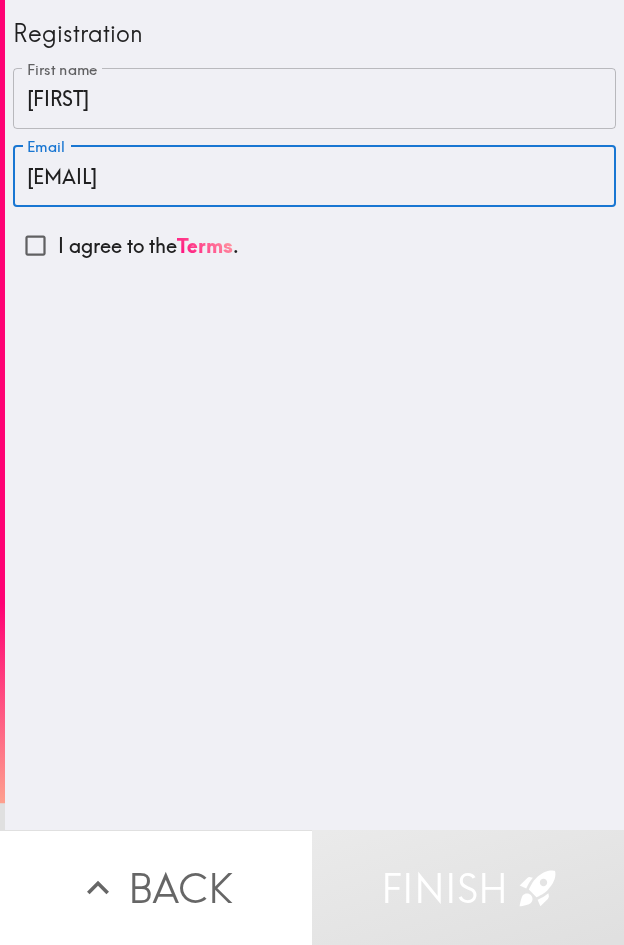 type on "[EMAIL]" 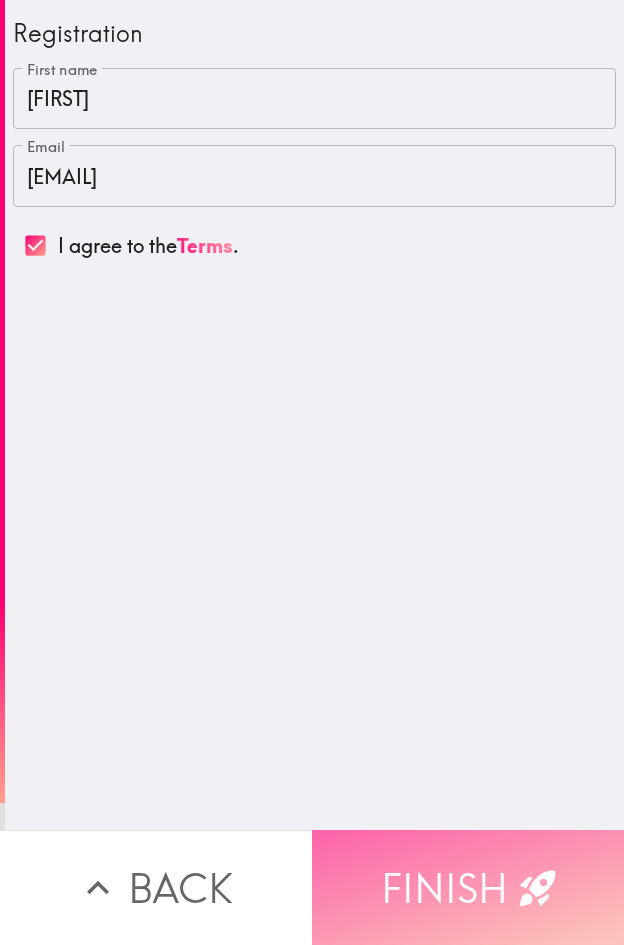 click on "Finish" at bounding box center [468, 887] 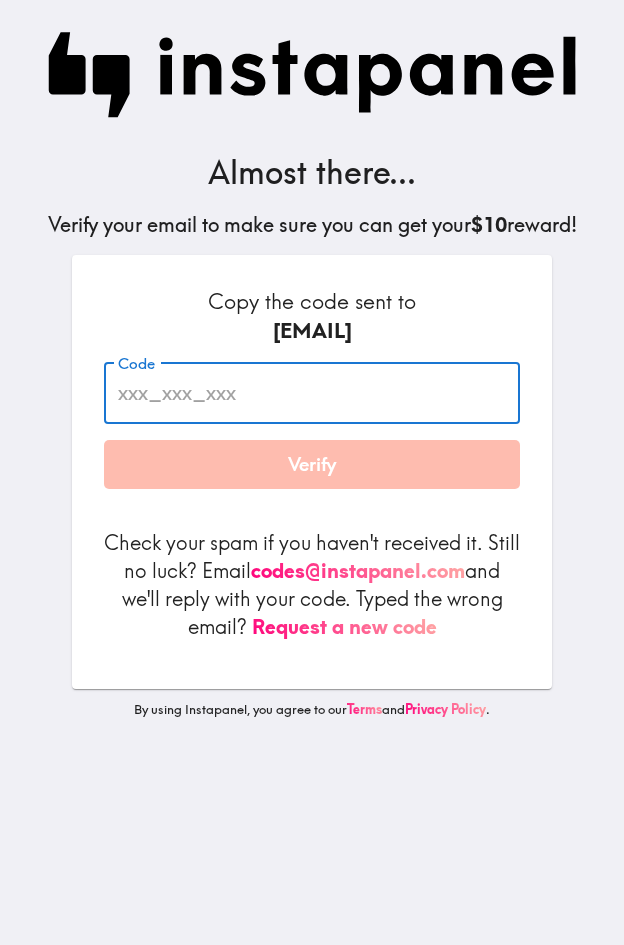 click on "Code" at bounding box center [312, 393] 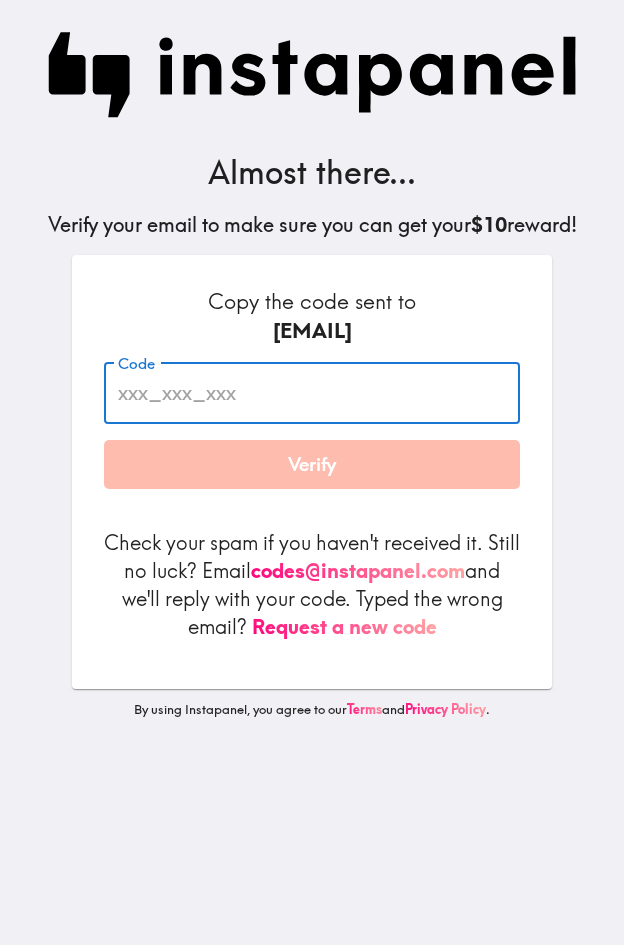 paste on "[EMAIL]" 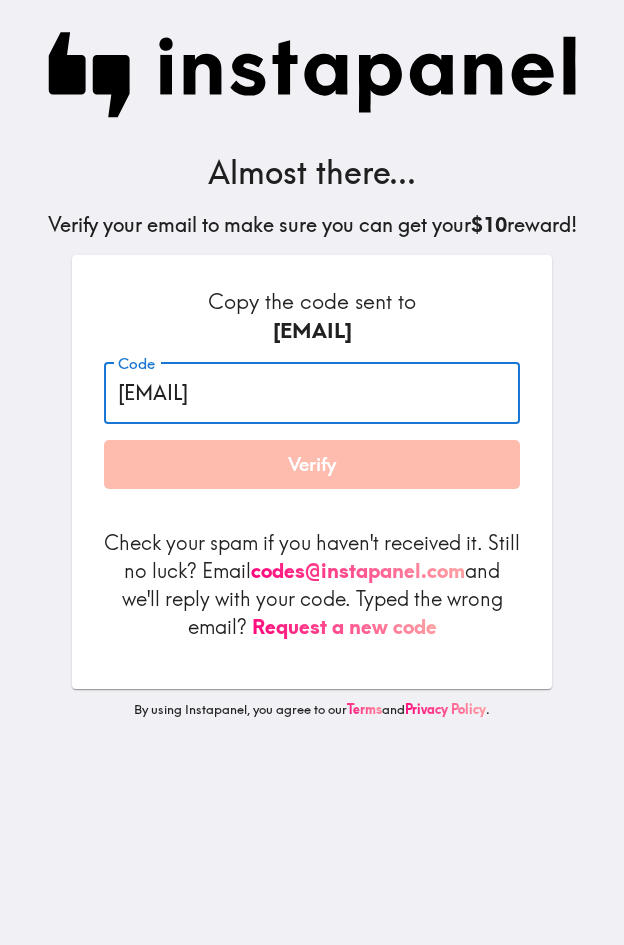 type on "[EMAIL]" 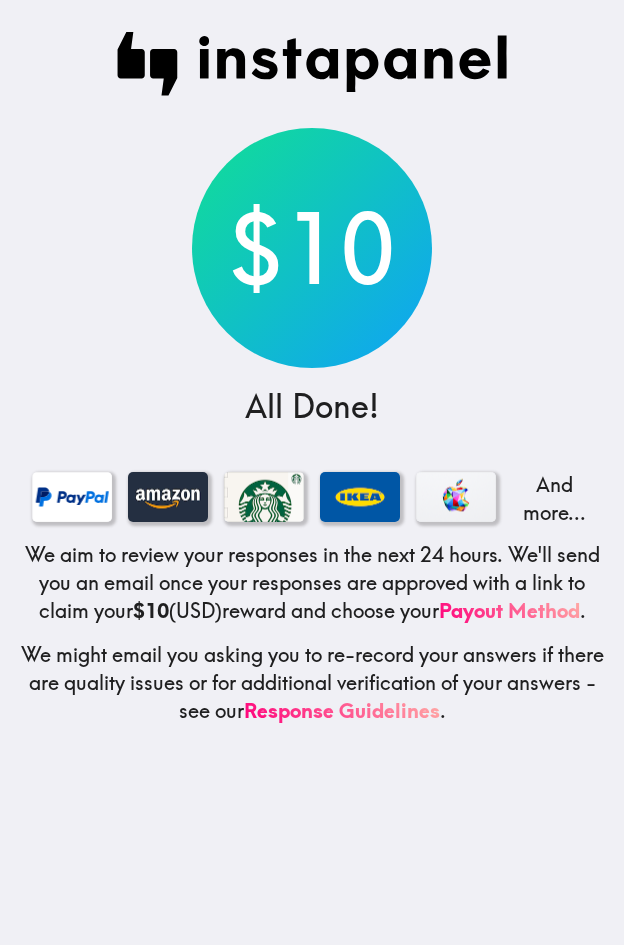 click on "$10 All Done! And more... We aim to review your responses in the next 24 hours.   We'll send you an email once your responses are approved with a link to claim your  $10  (USD)  reward and choose your  Payout Method . We might email you asking you to re-record your answers if there are quality issues or for additional verification of your answers - see our  Response Guidelines ." at bounding box center [312, 472] 